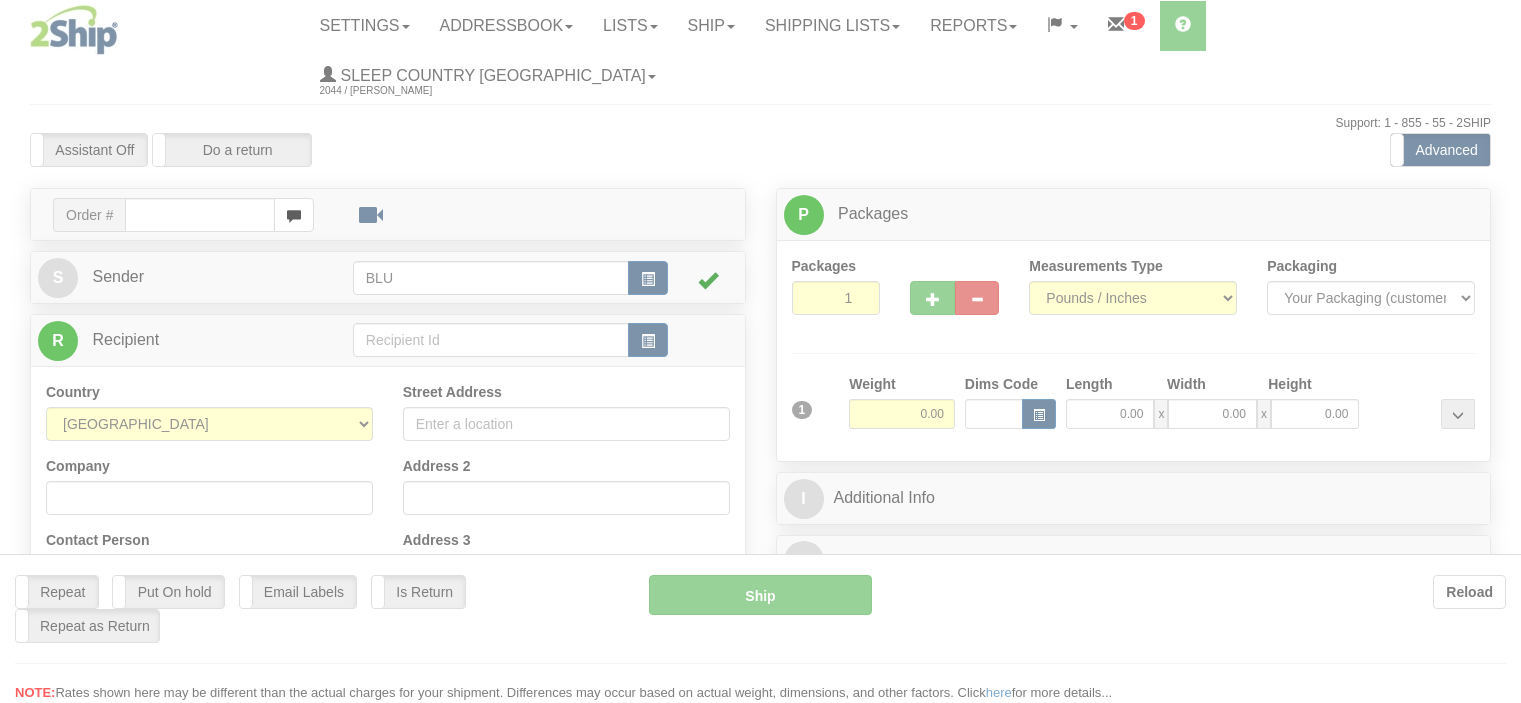 scroll, scrollTop: 0, scrollLeft: 0, axis: both 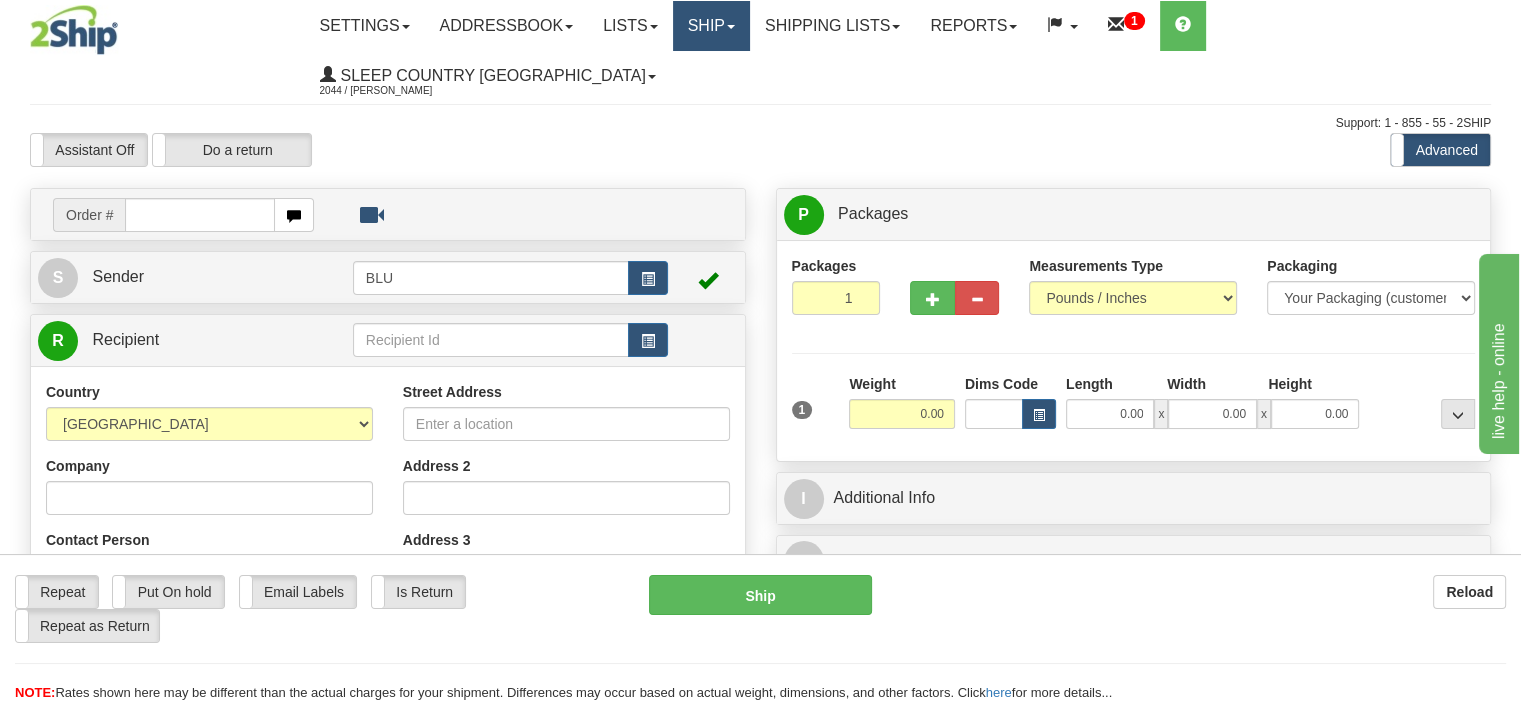 click on "Ship" at bounding box center (711, 26) 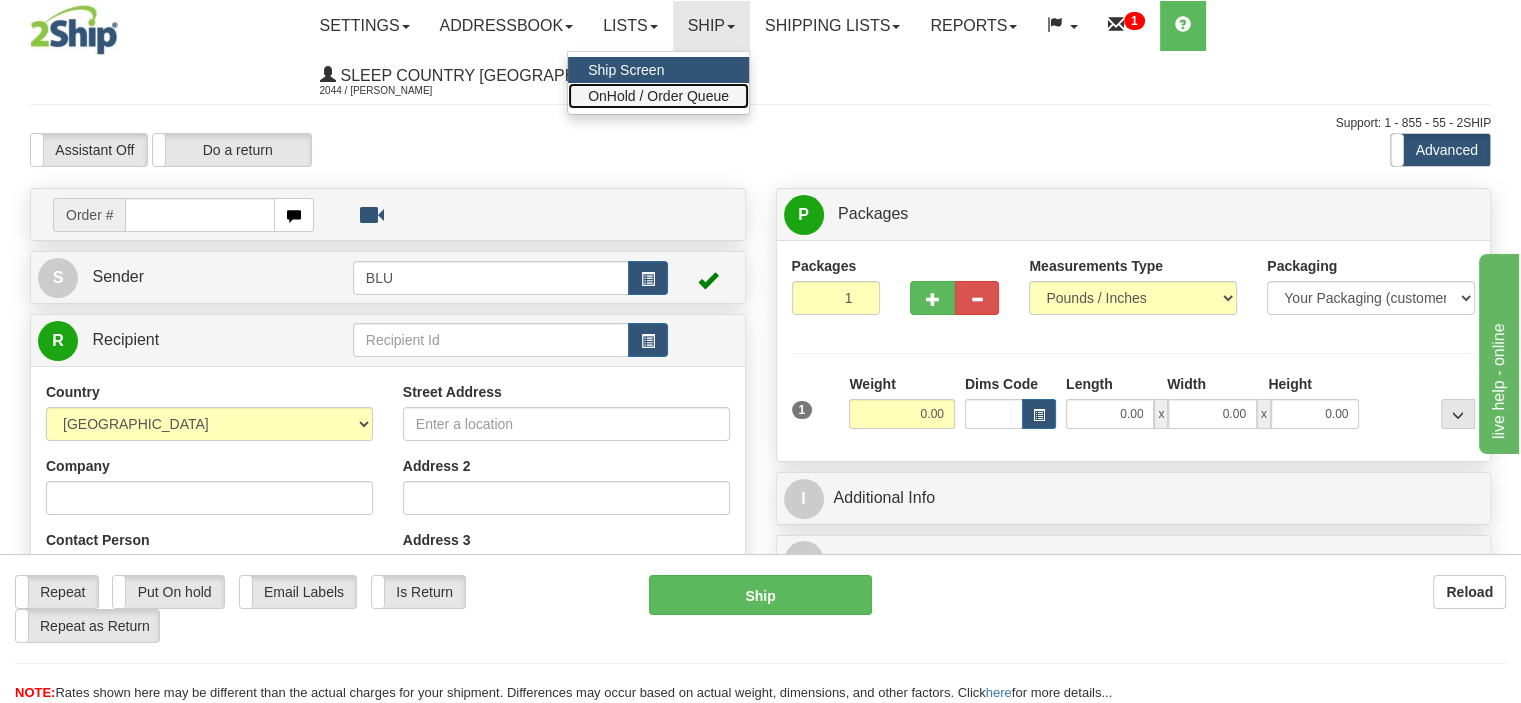 click on "OnHold / Order Queue" at bounding box center (658, 96) 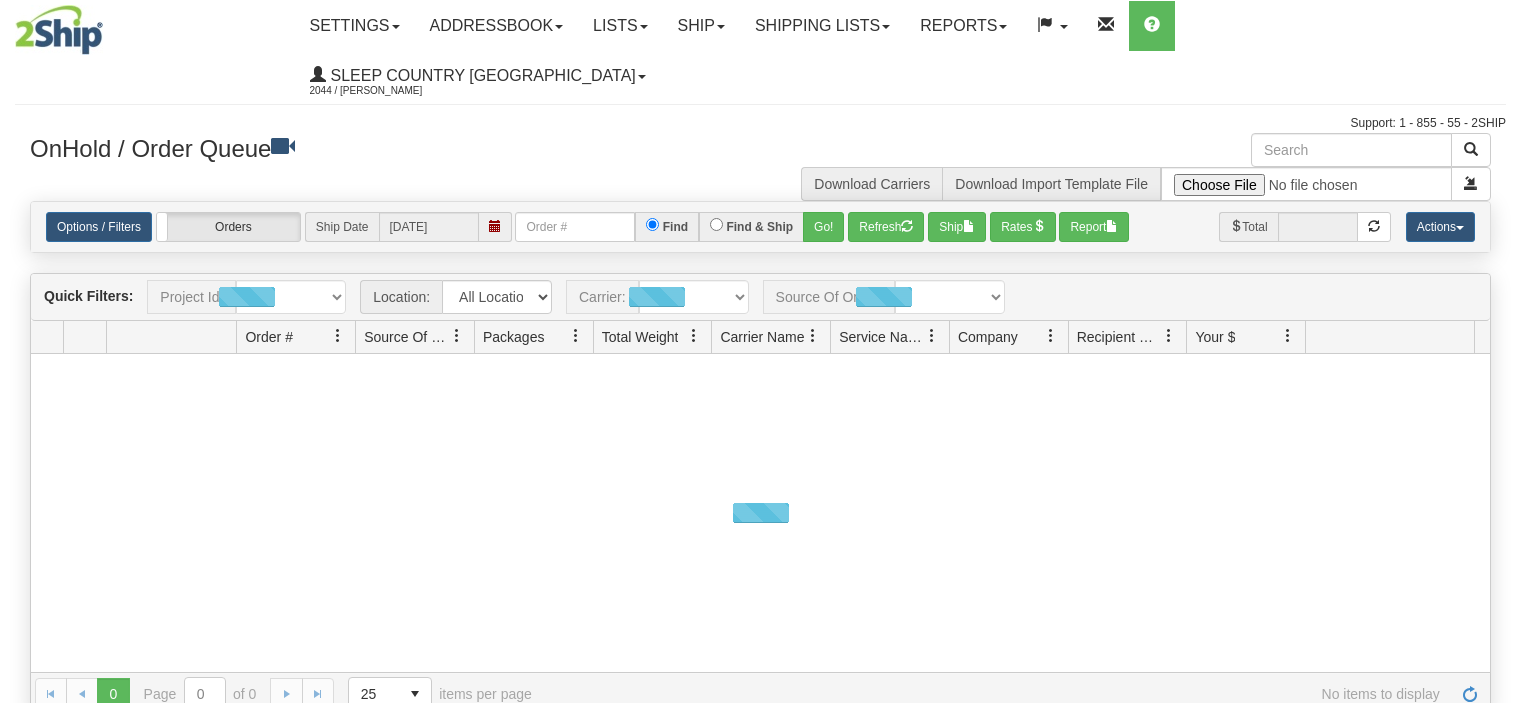 scroll, scrollTop: 0, scrollLeft: 0, axis: both 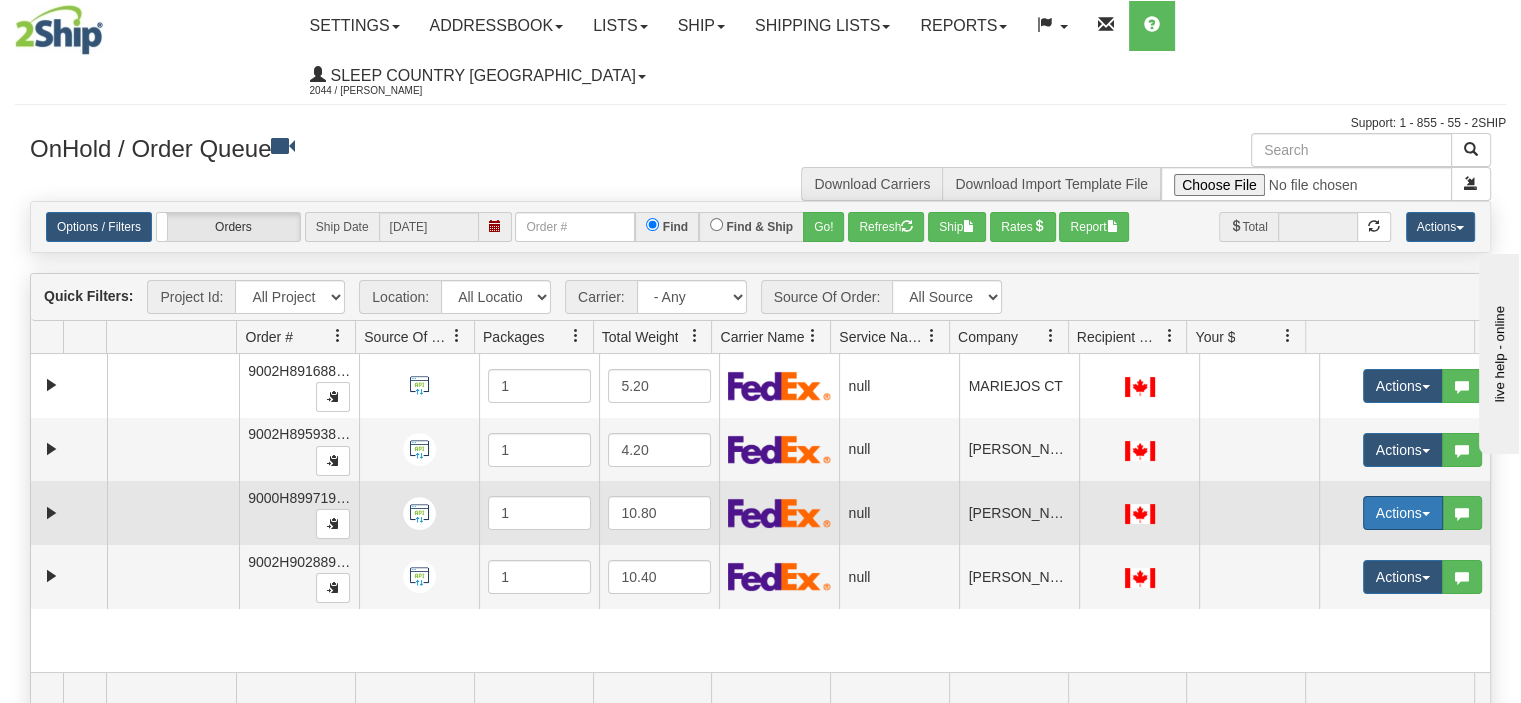click on "Actions" at bounding box center (1403, 513) 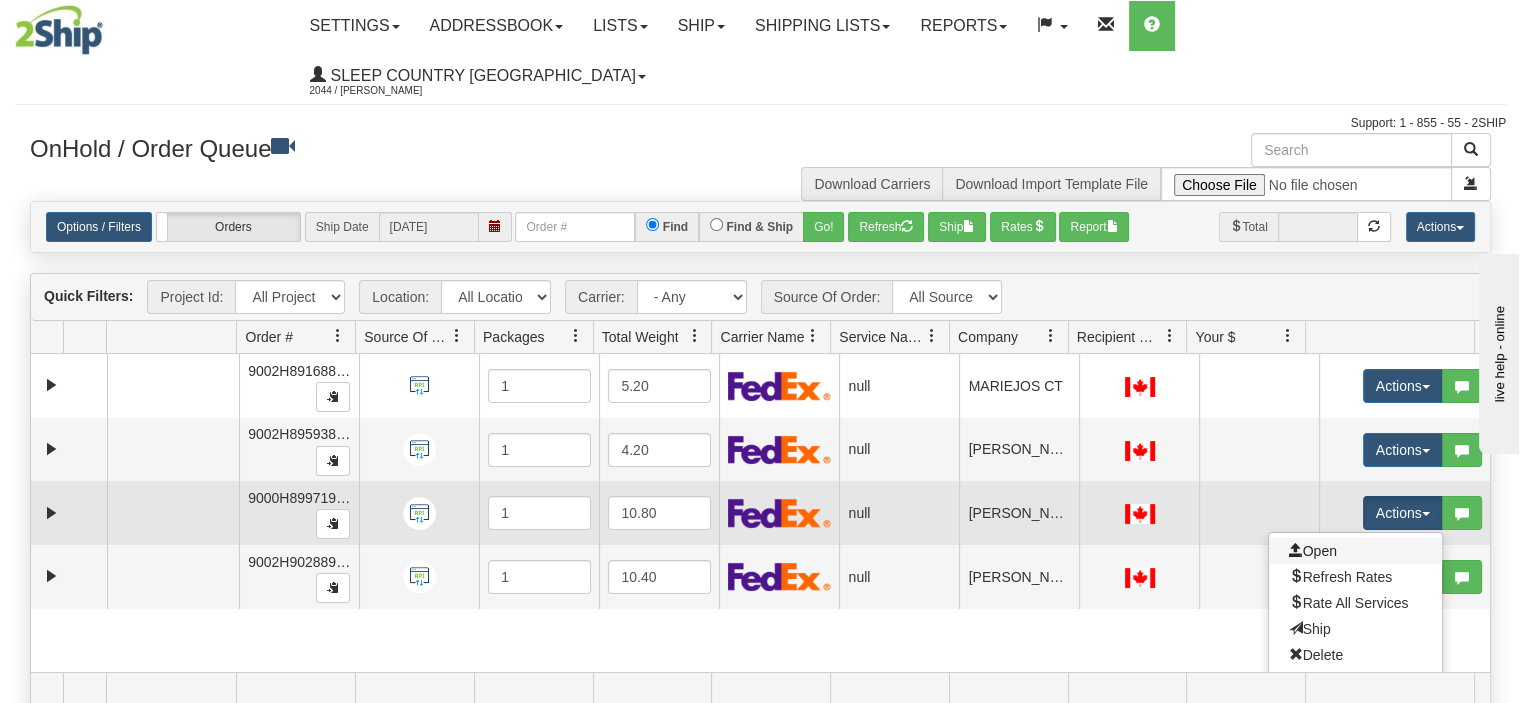 click on "Open" at bounding box center (1355, 551) 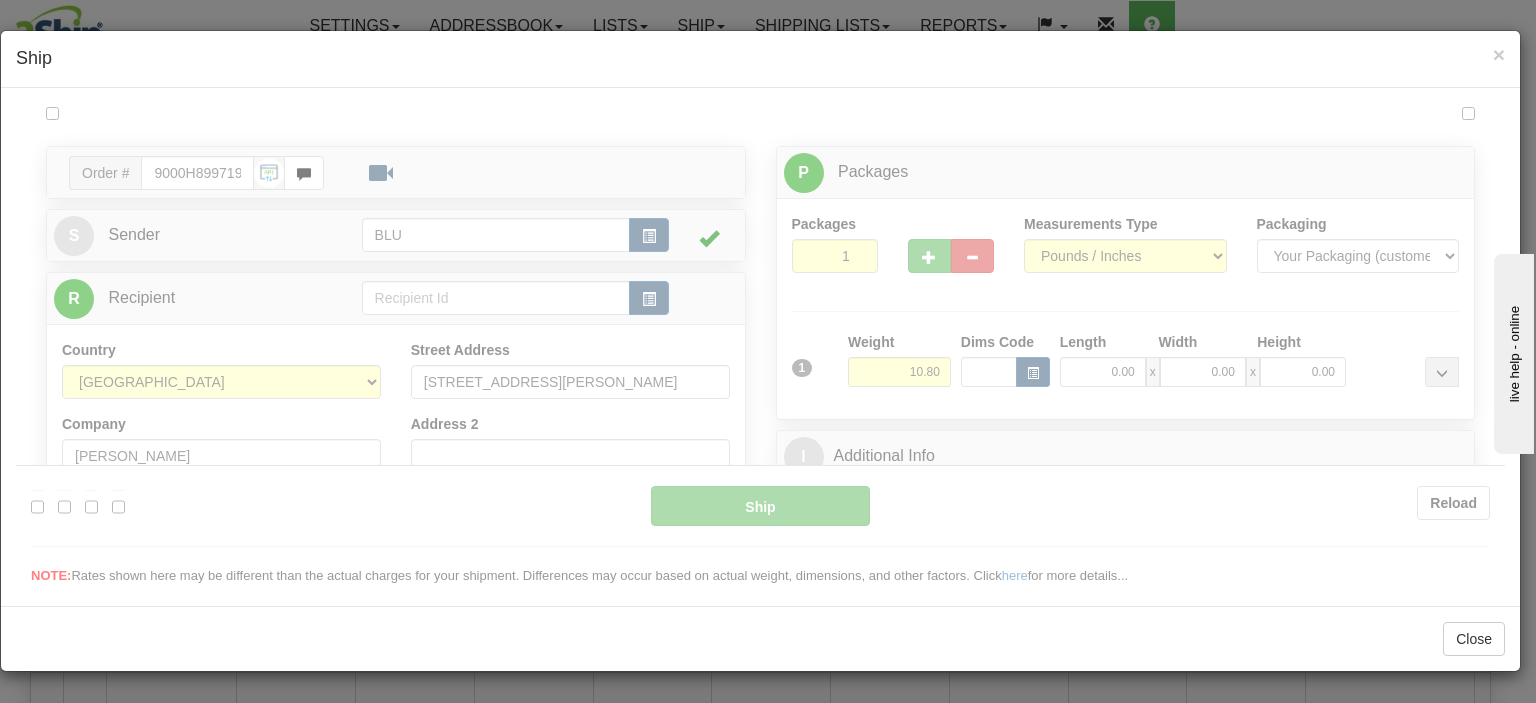 scroll, scrollTop: 0, scrollLeft: 0, axis: both 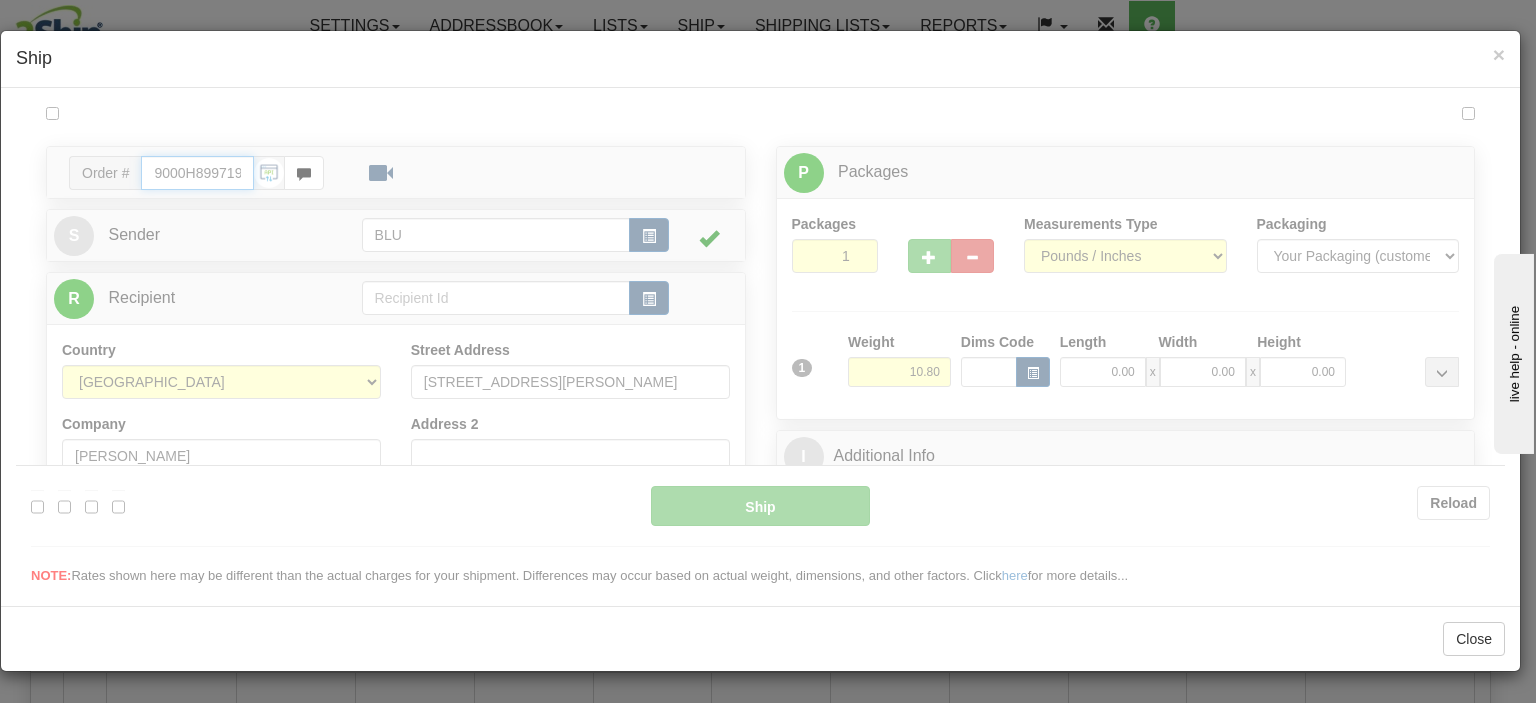 type on "10:20" 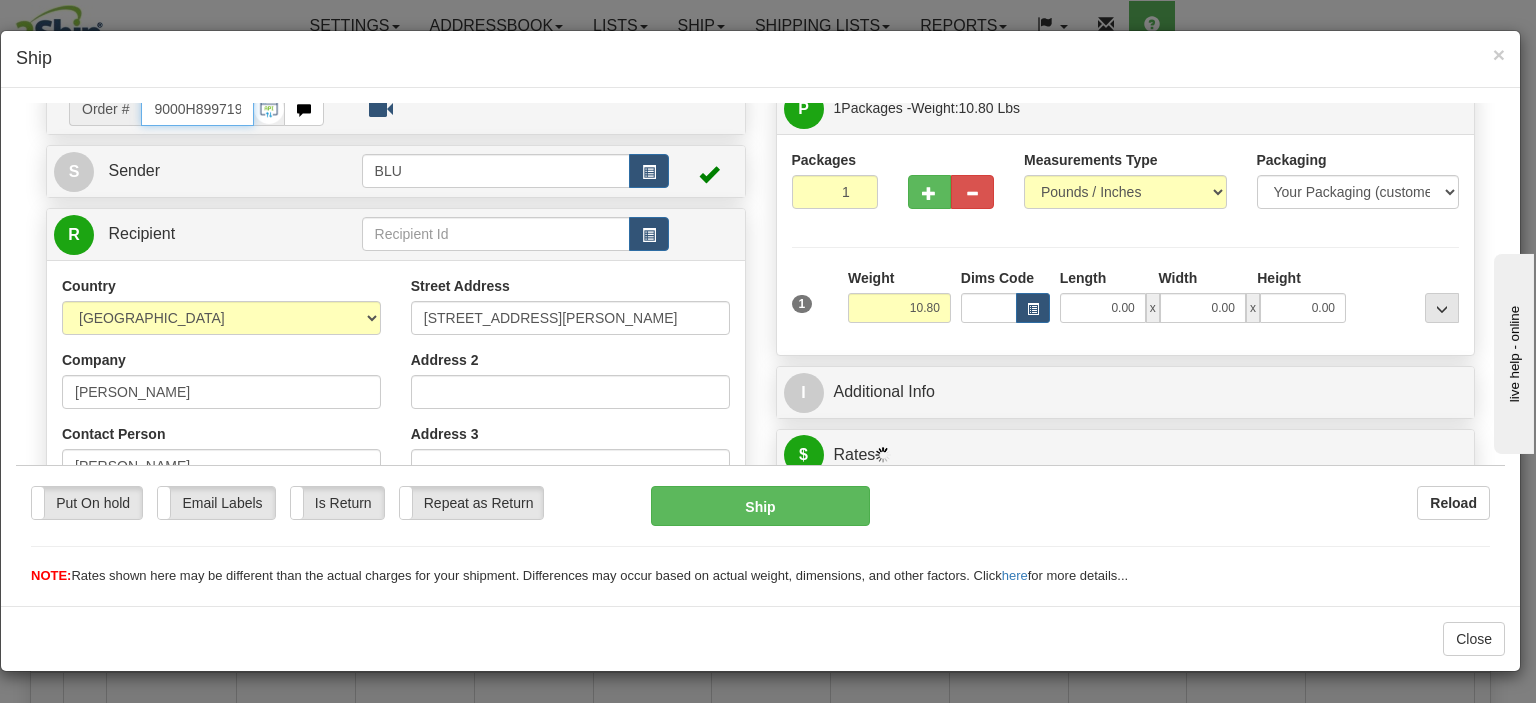 scroll, scrollTop: 200, scrollLeft: 0, axis: vertical 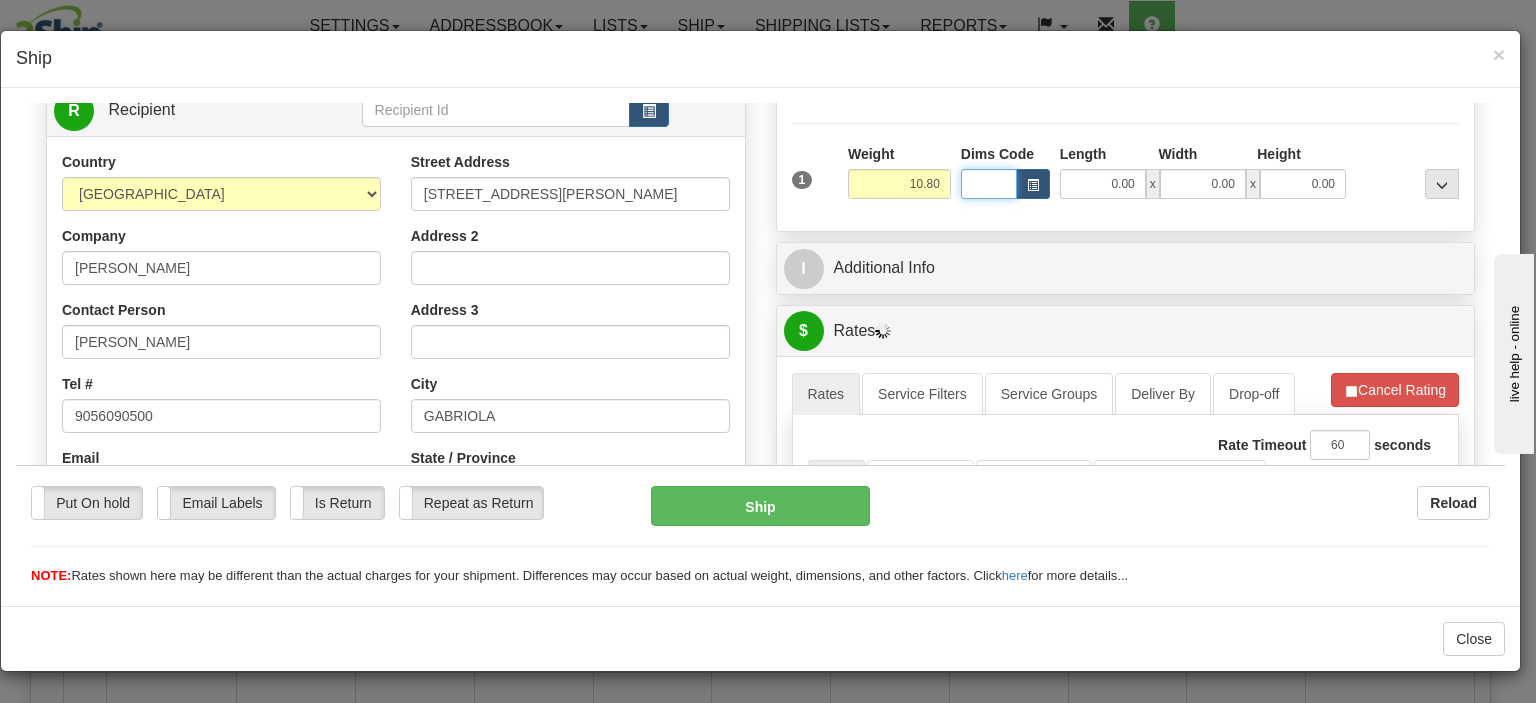 click on "Dims Code" at bounding box center [989, 183] 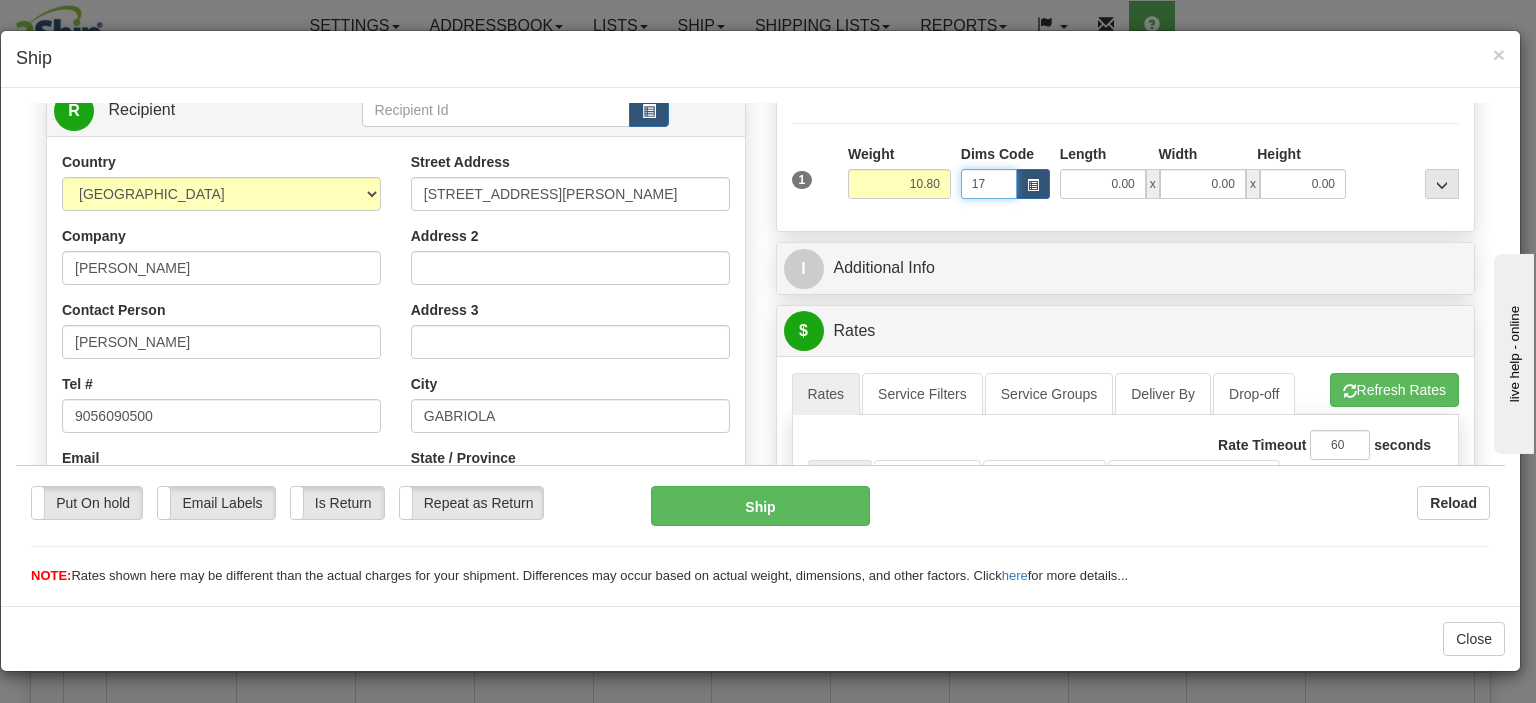 type on "1" 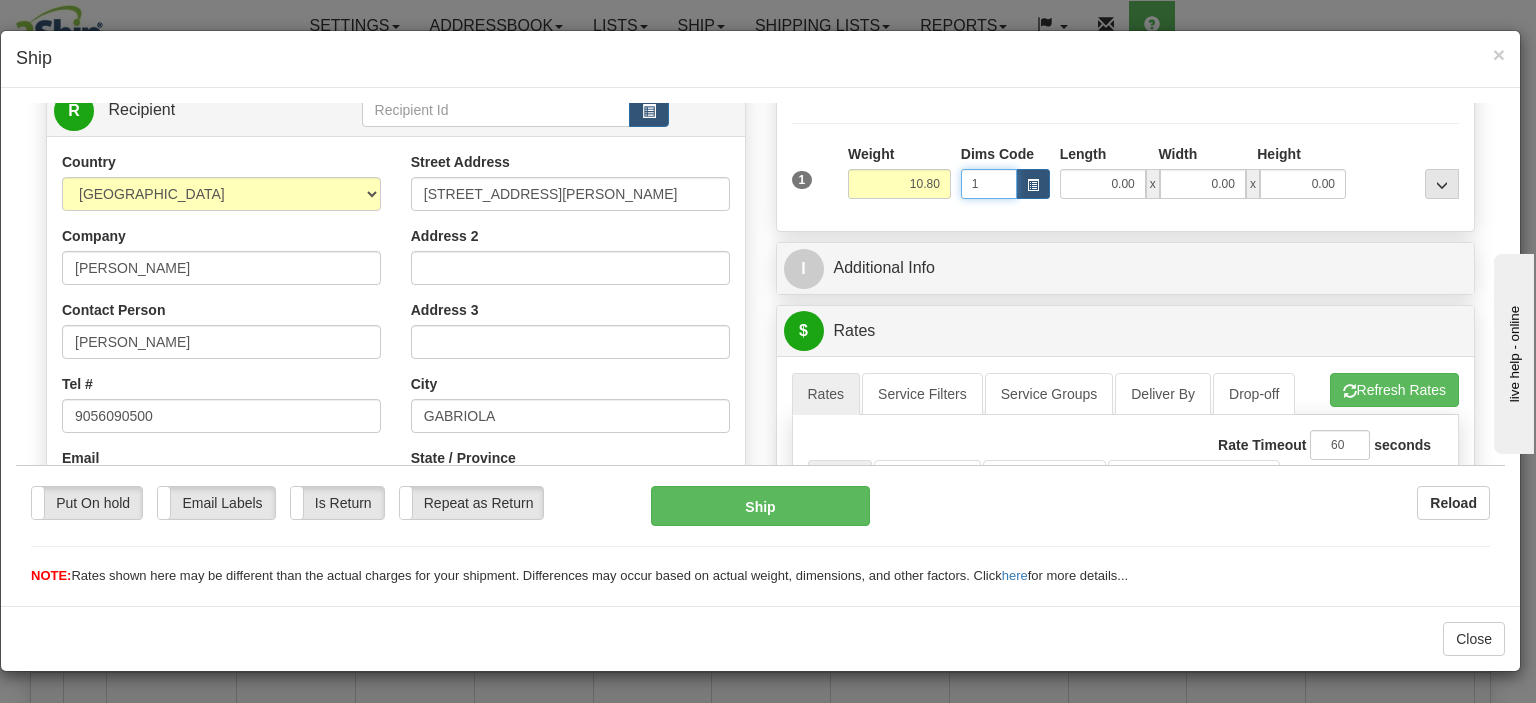 type 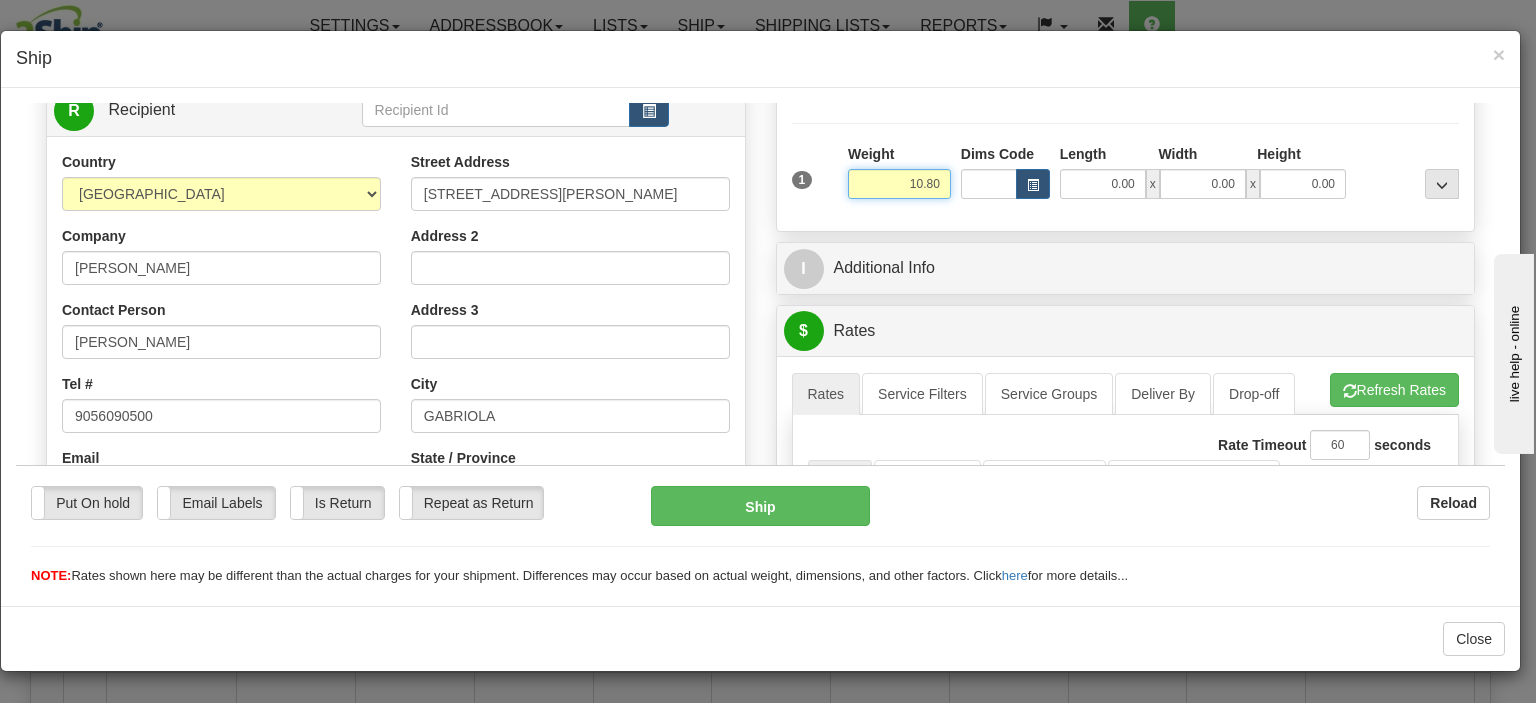 click on "10.80" at bounding box center (899, 183) 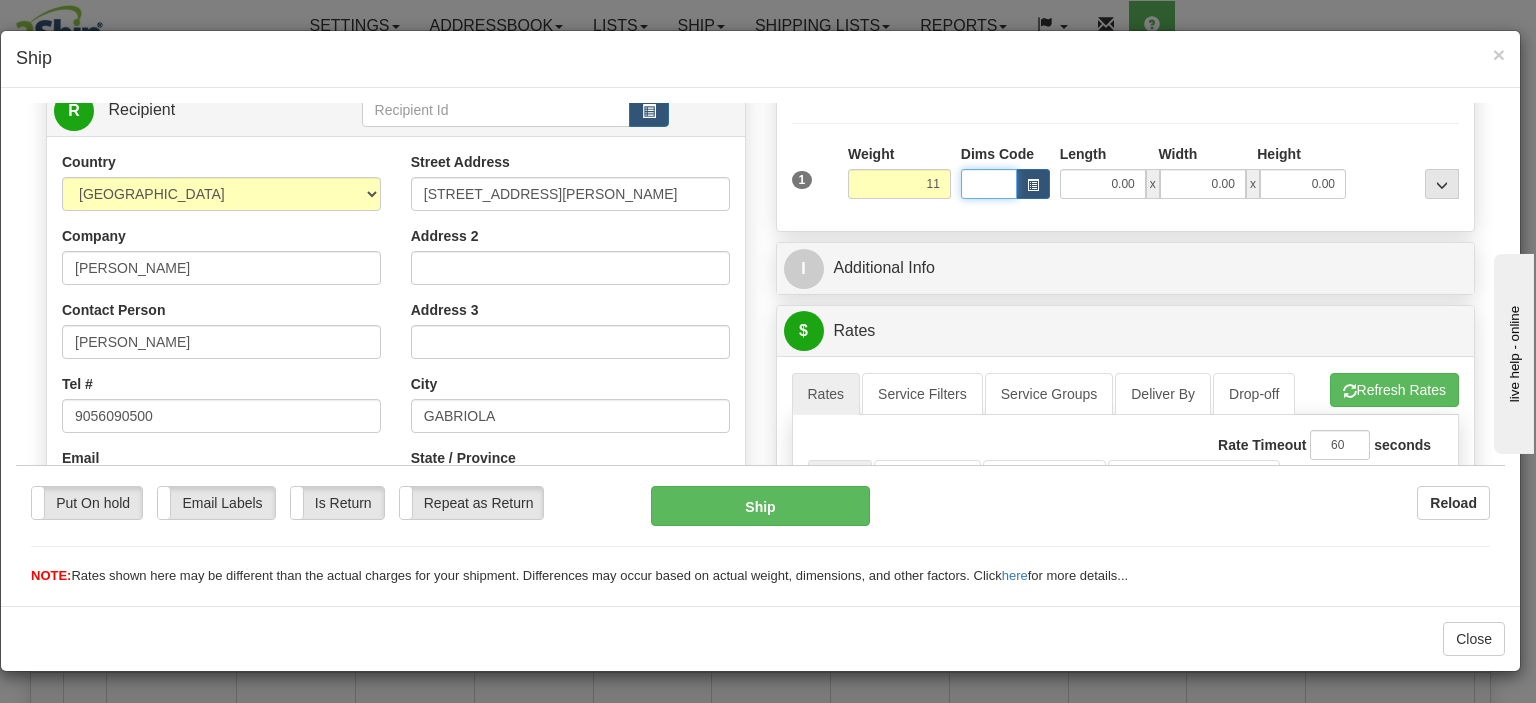 type on "11.00" 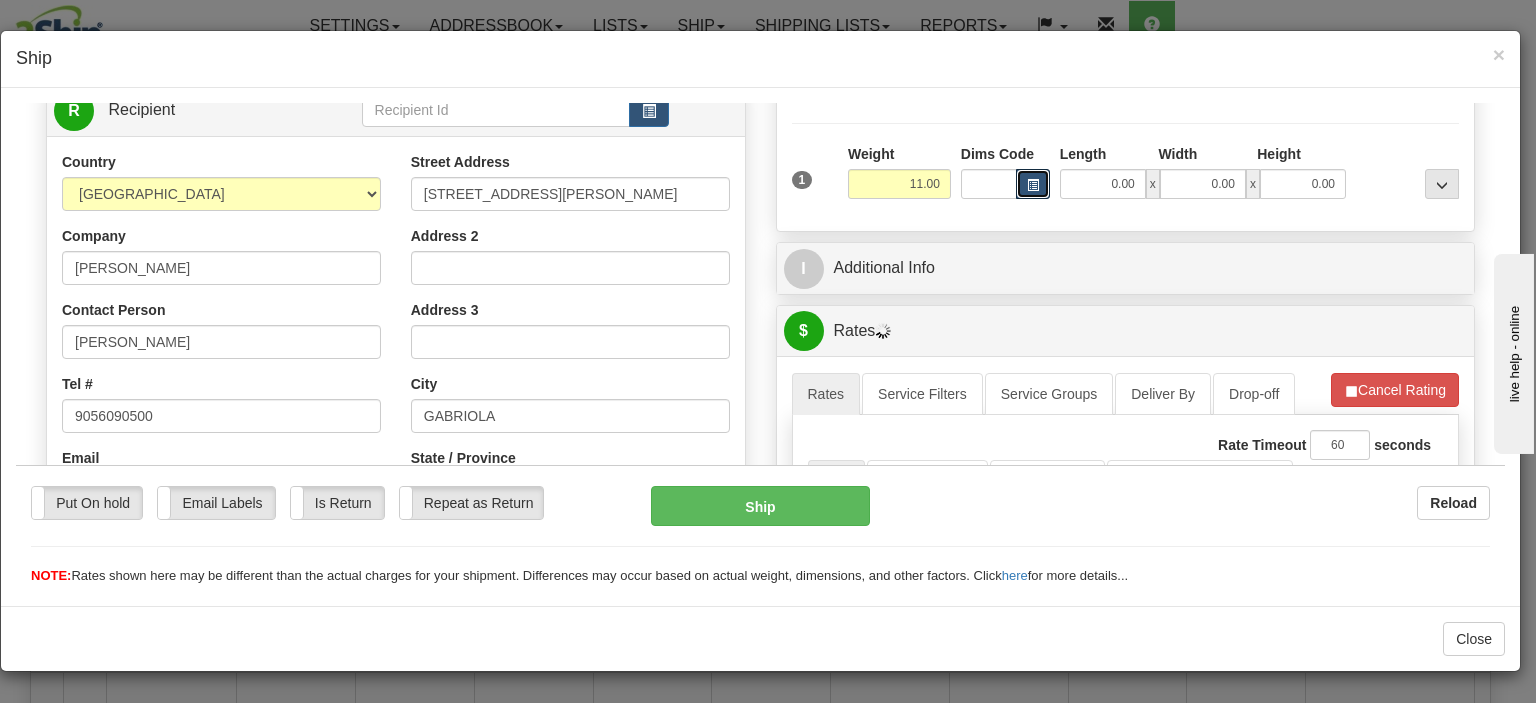 type 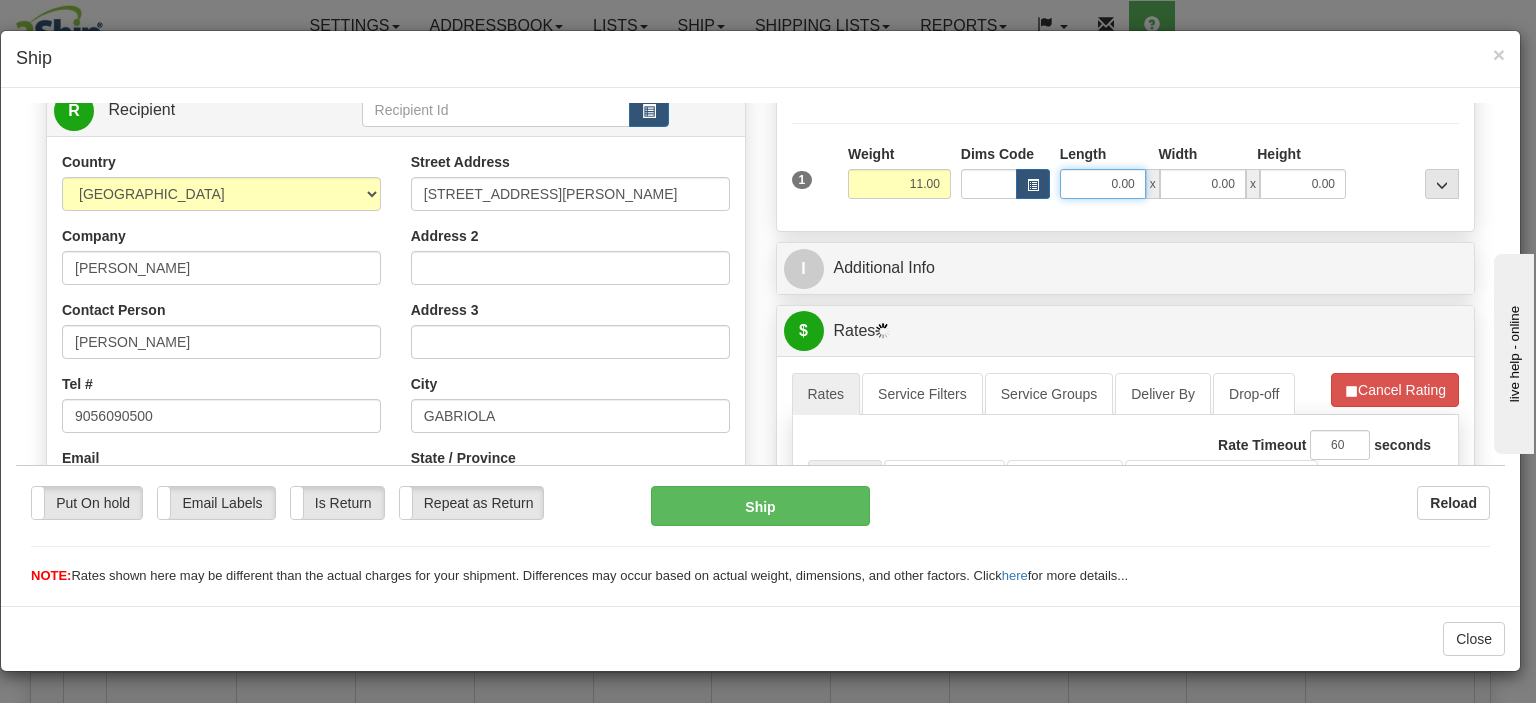 click on "0.00" at bounding box center (1103, 183) 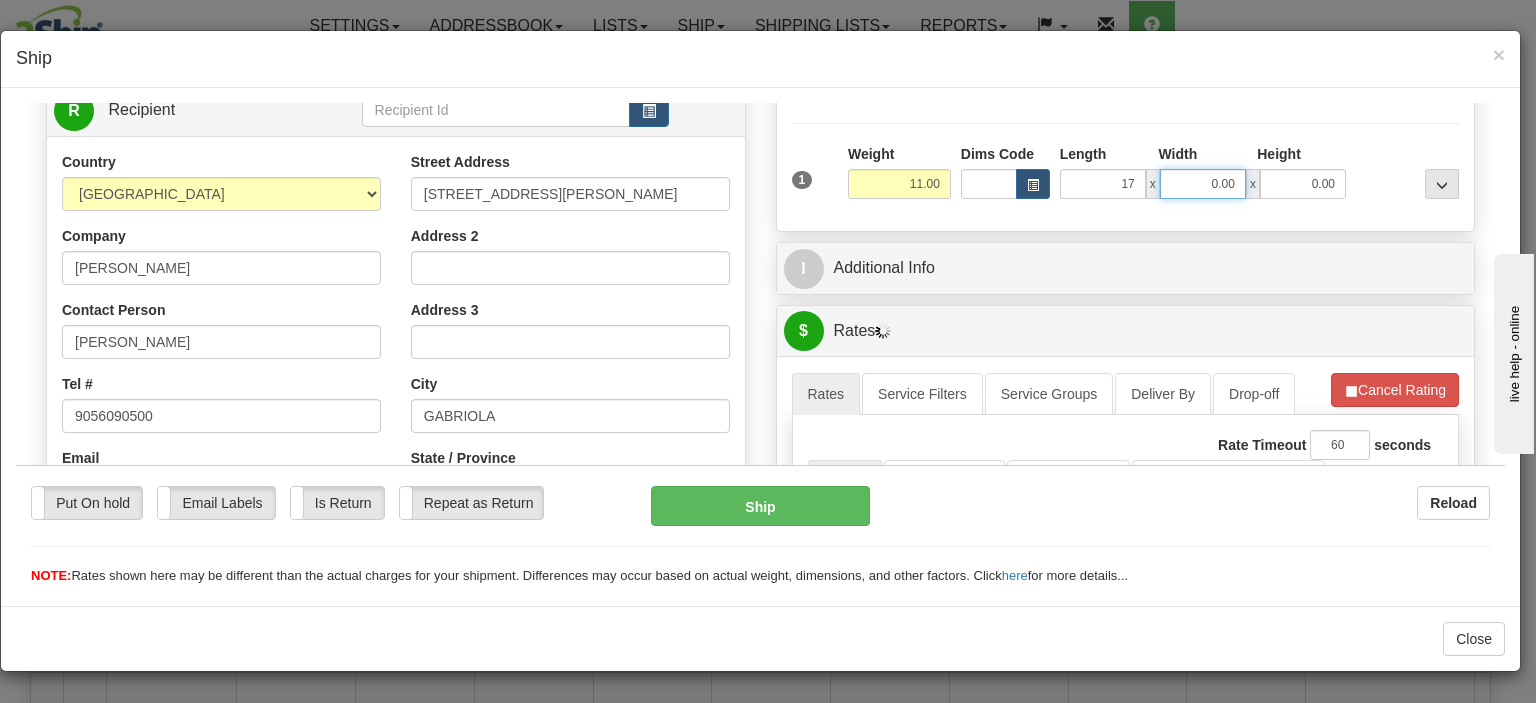 type on "17.00" 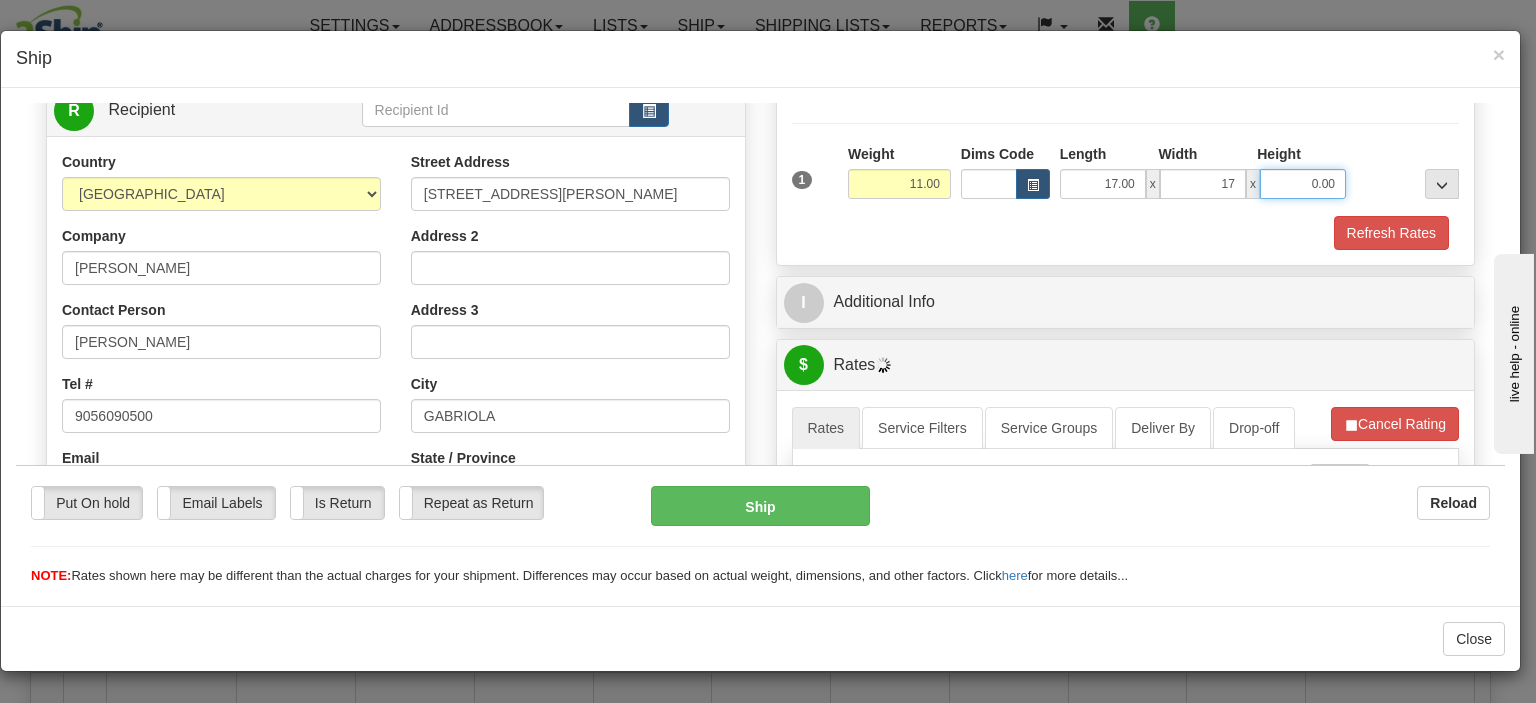 type on "17.00" 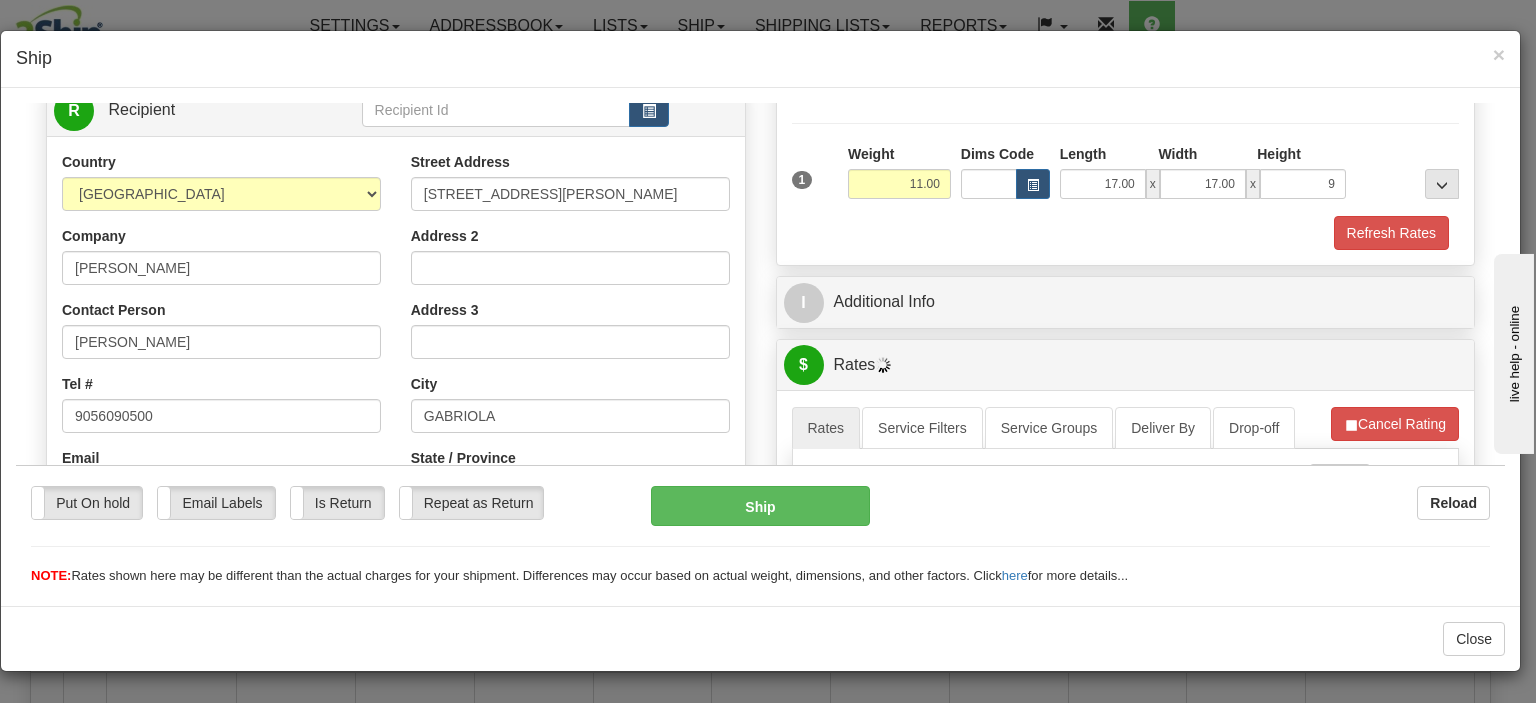 type on "9.00" 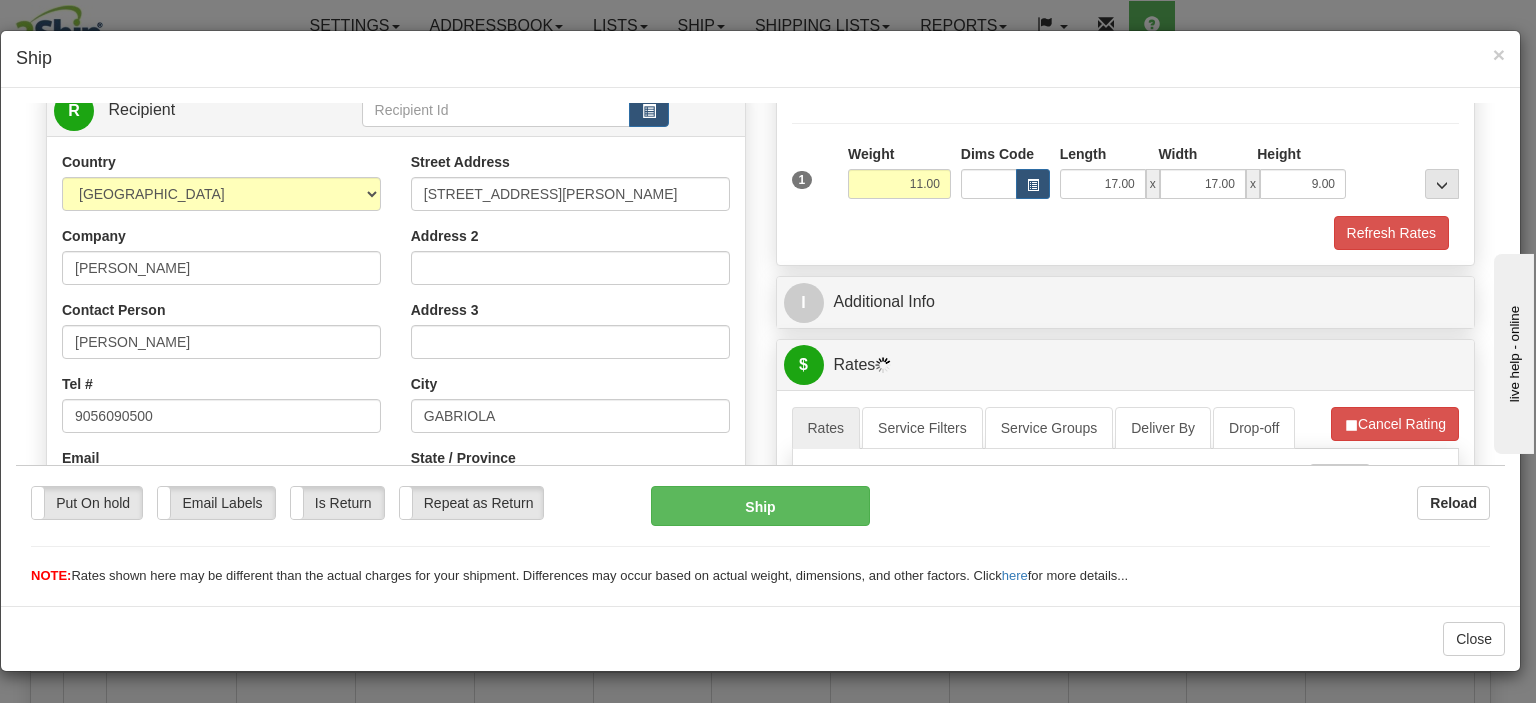 click at bounding box center [1407, 170] 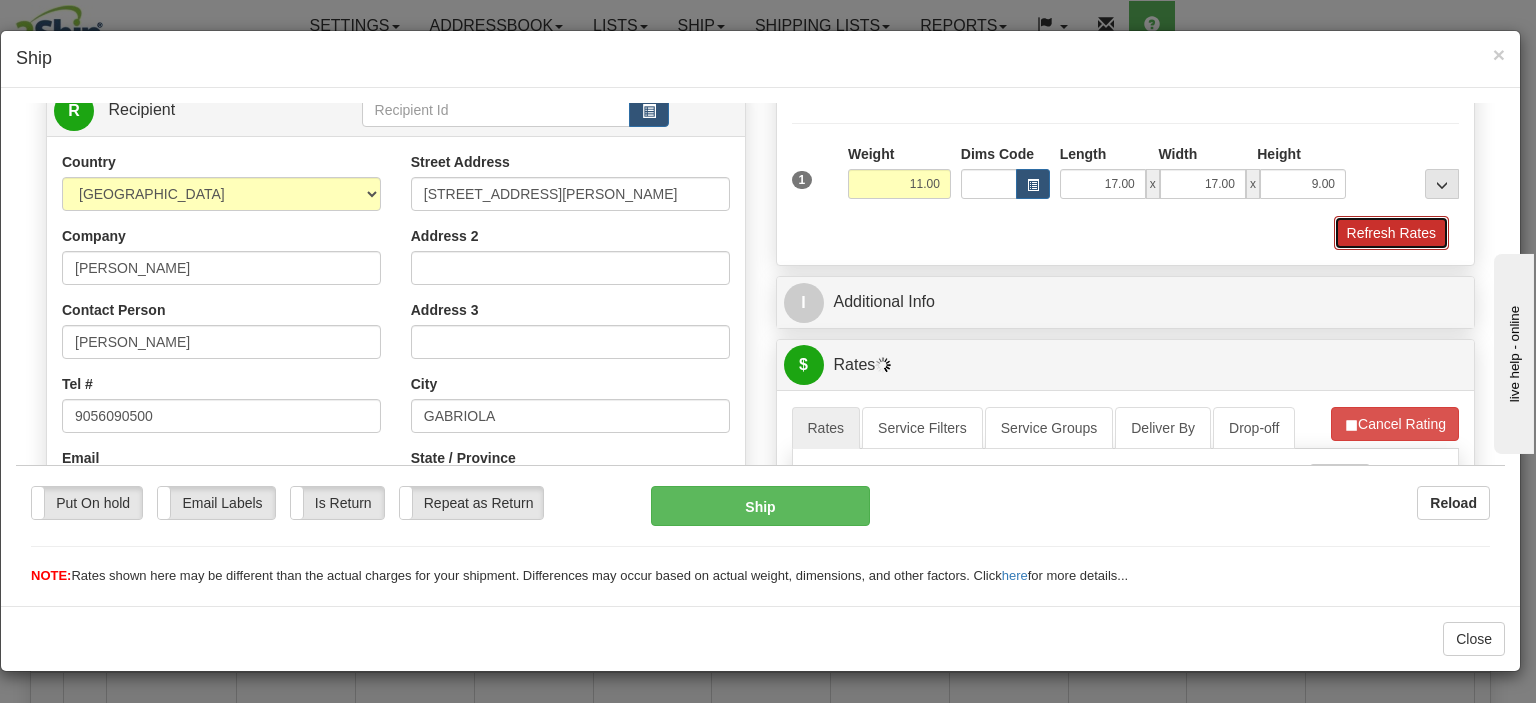 click on "Refresh Rates" at bounding box center [1391, 232] 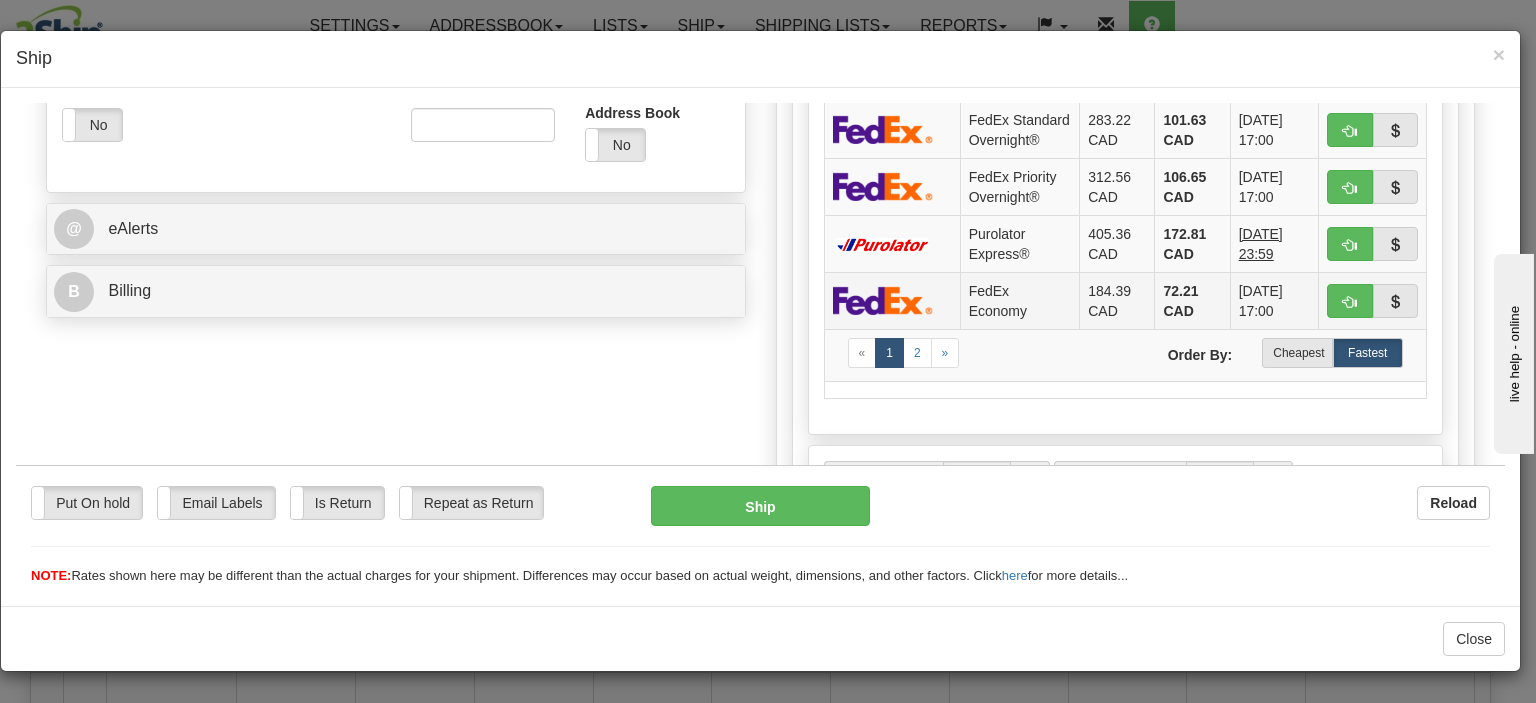 scroll, scrollTop: 800, scrollLeft: 0, axis: vertical 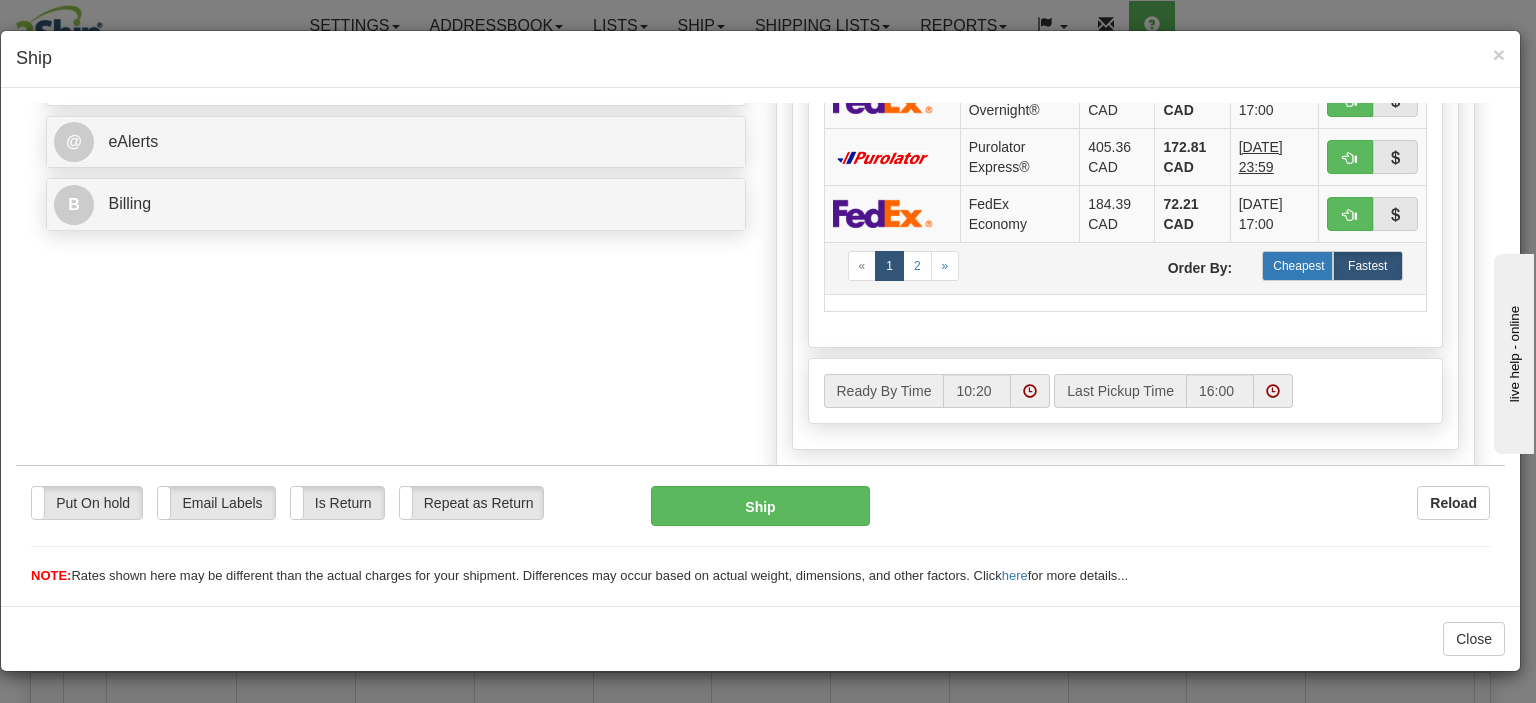 click on "Cheapest" at bounding box center [1297, 265] 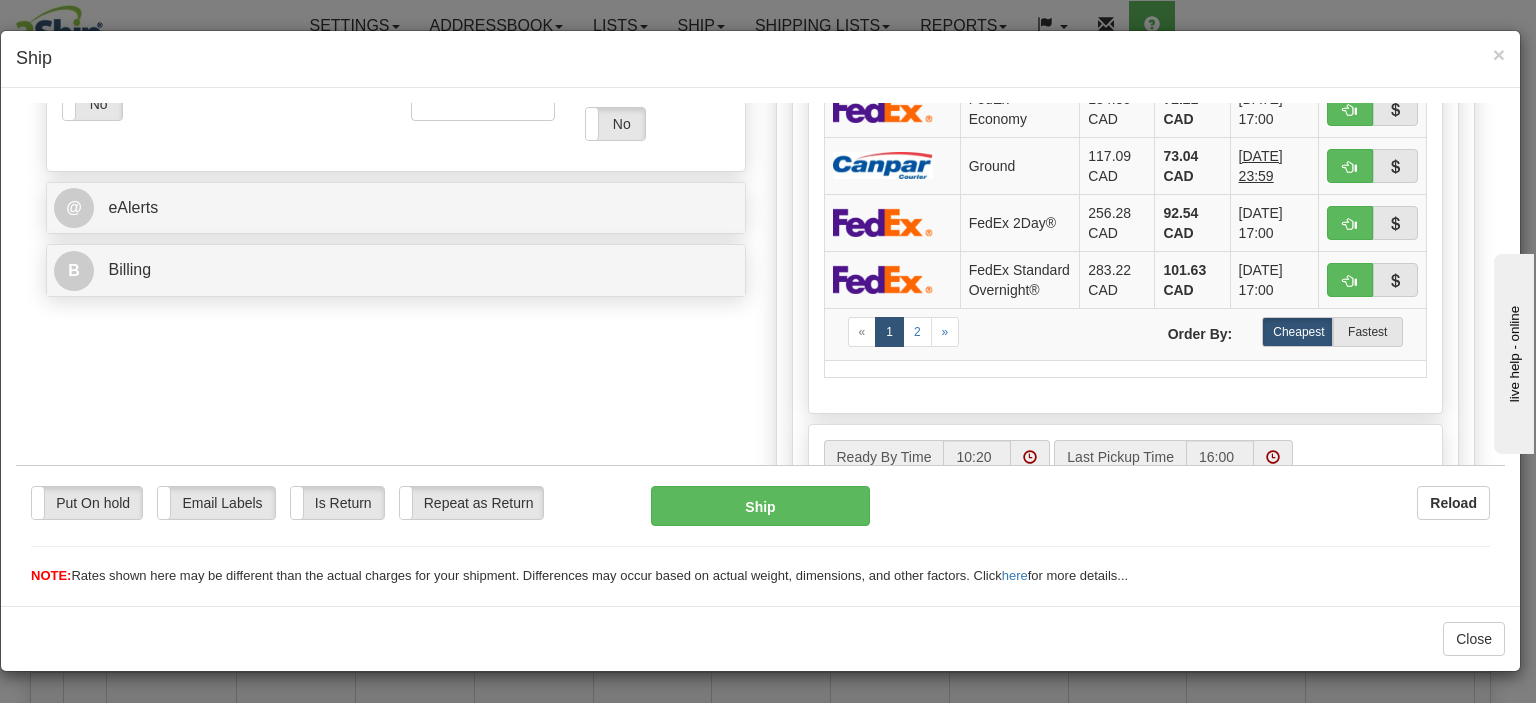 scroll, scrollTop: 900, scrollLeft: 0, axis: vertical 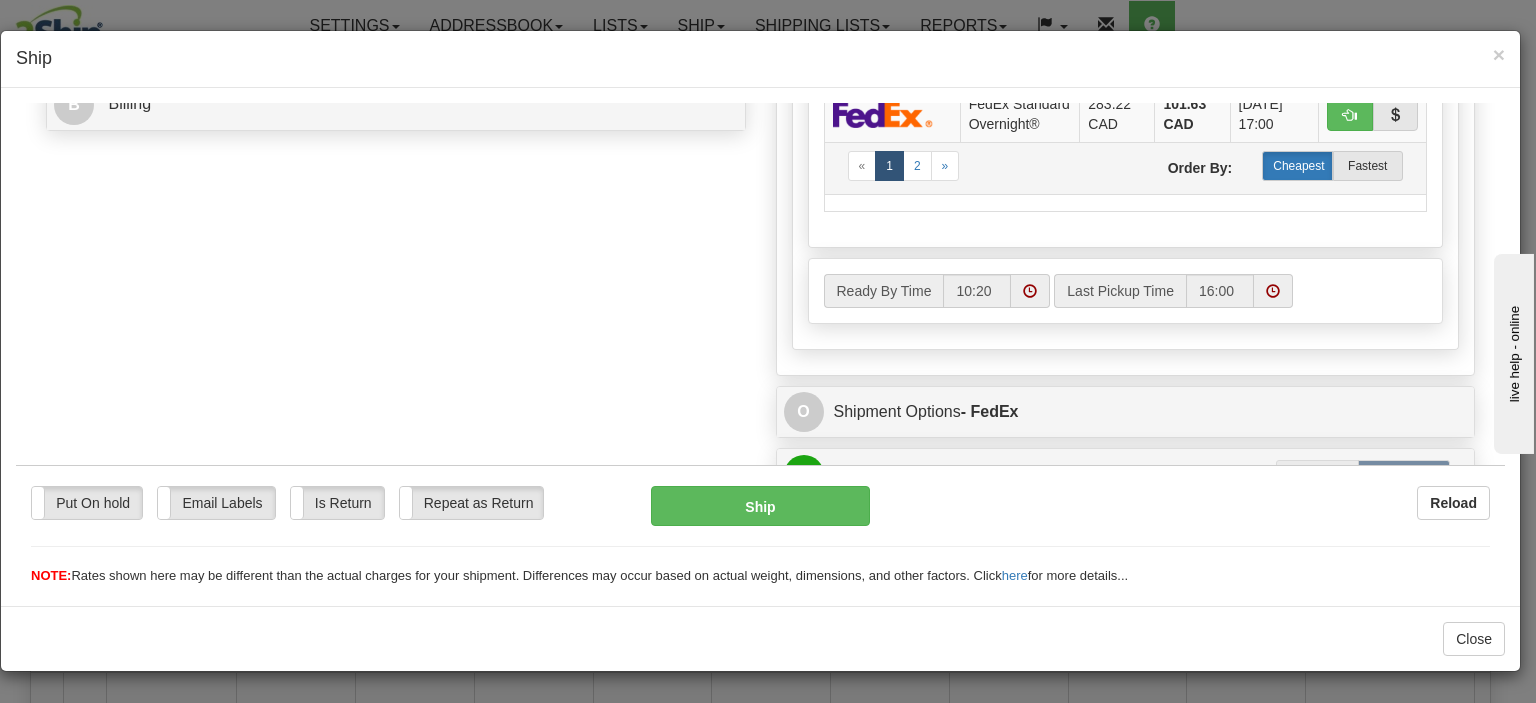 click on "Cheapest" at bounding box center (1297, 165) 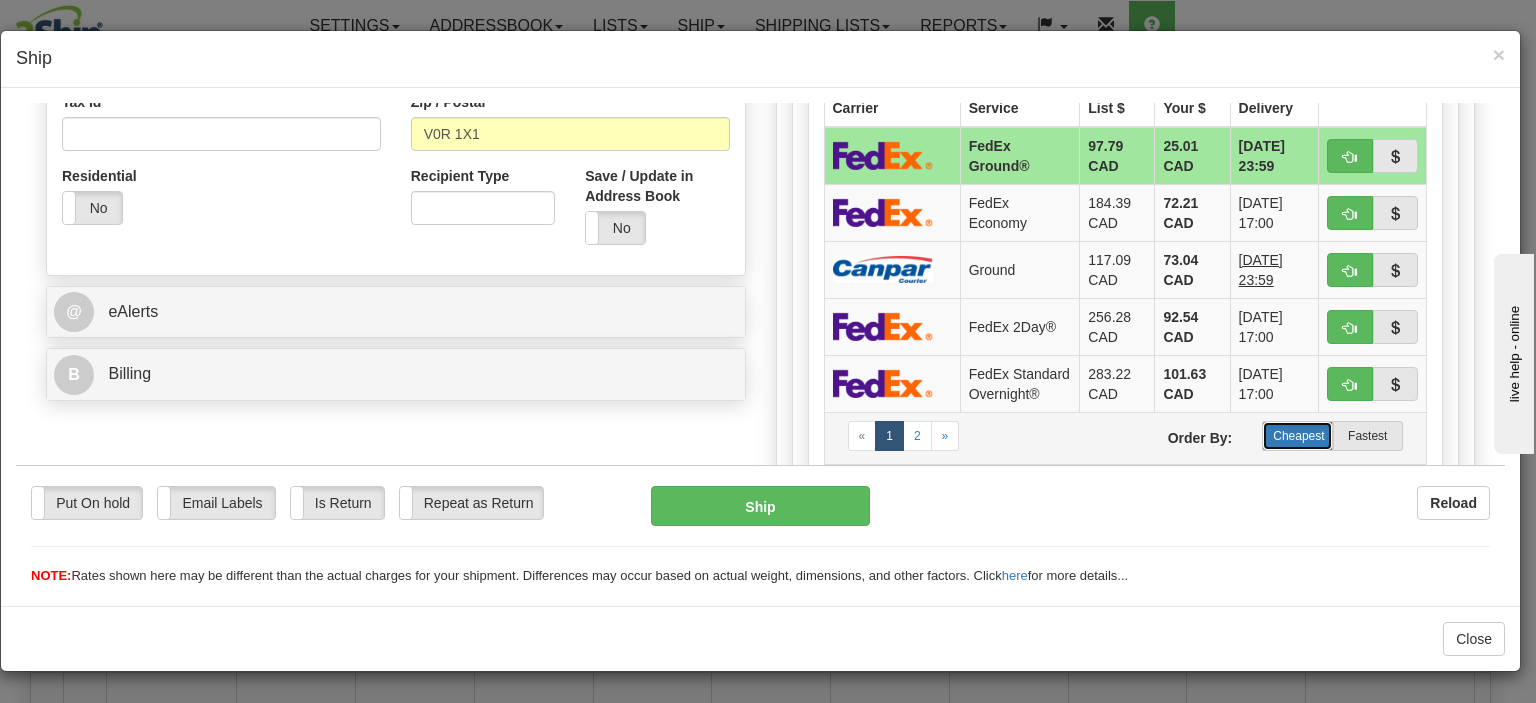 scroll, scrollTop: 500, scrollLeft: 0, axis: vertical 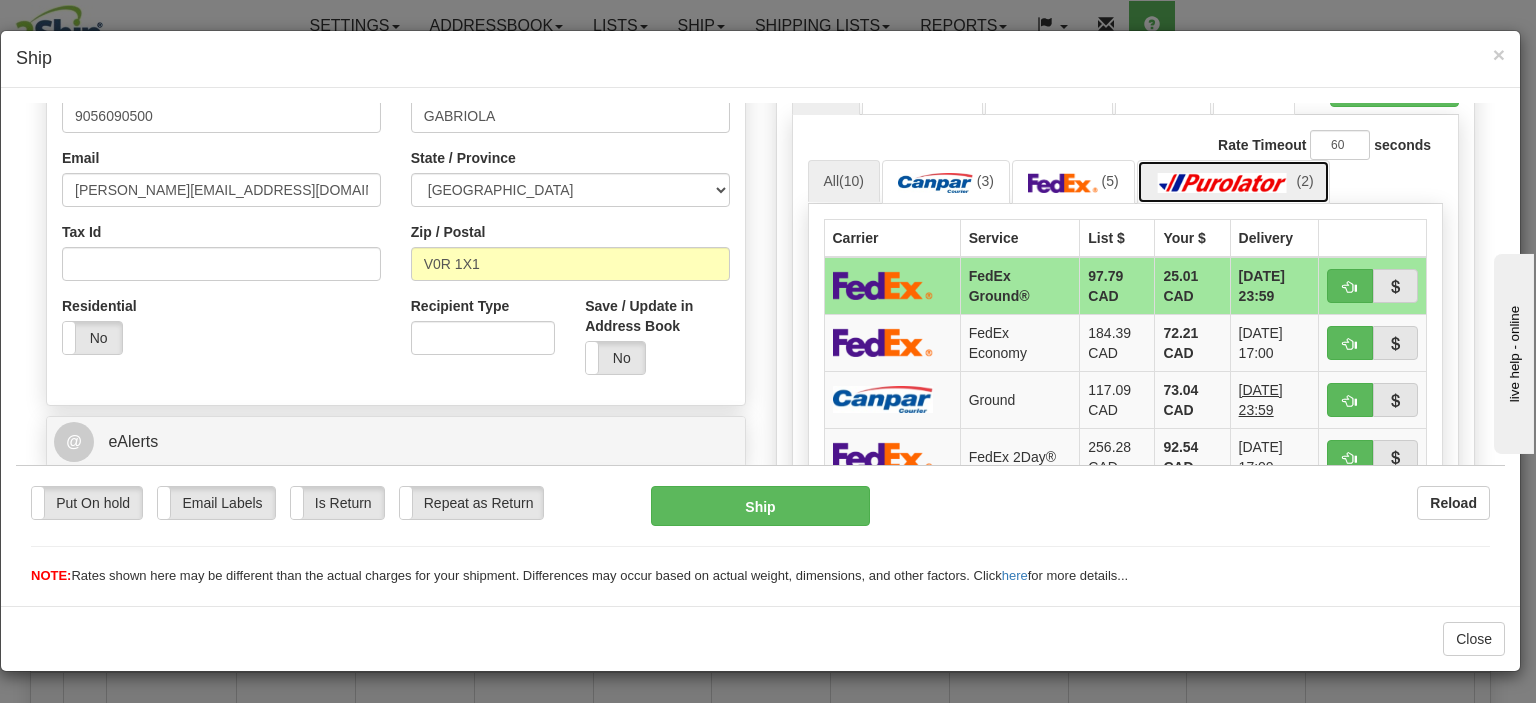 click on "(2)" at bounding box center [1233, 180] 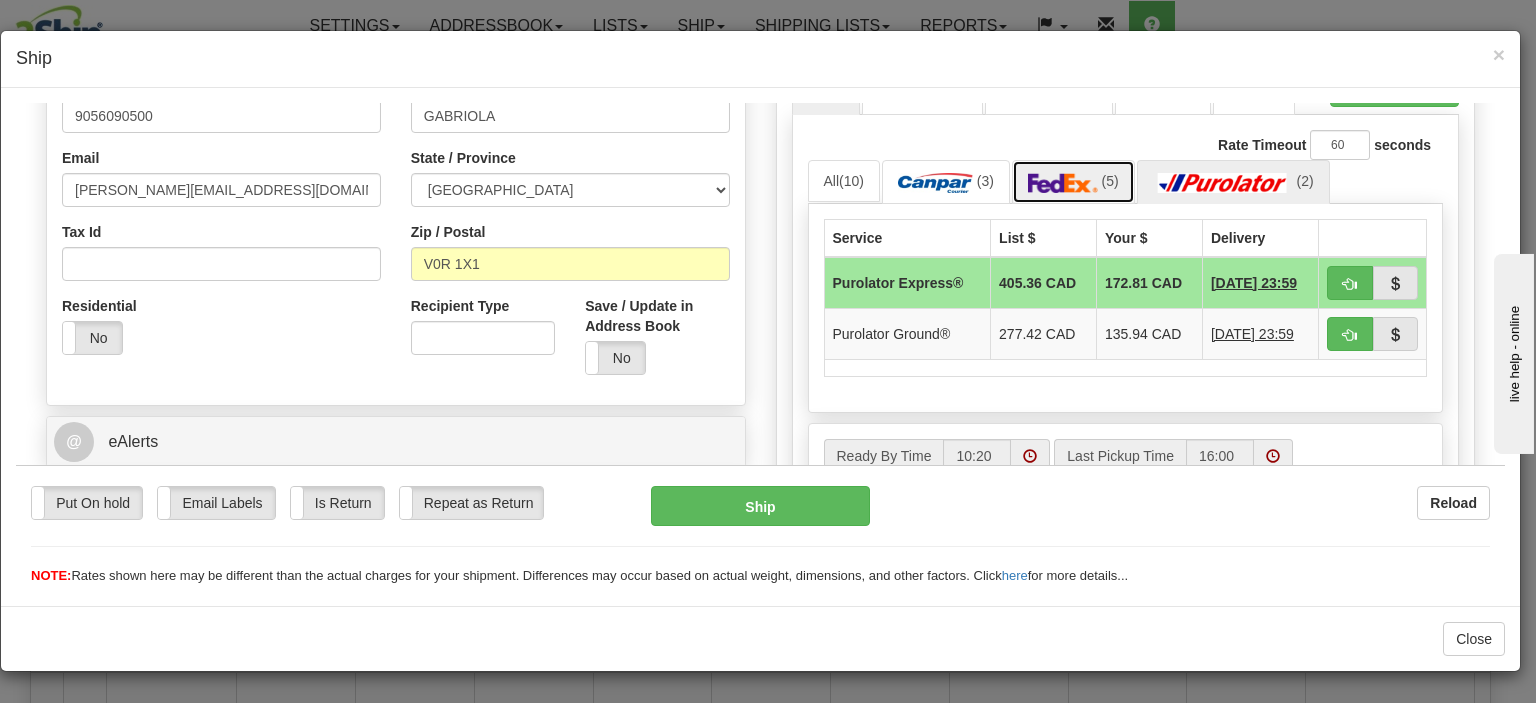 click at bounding box center (1063, 182) 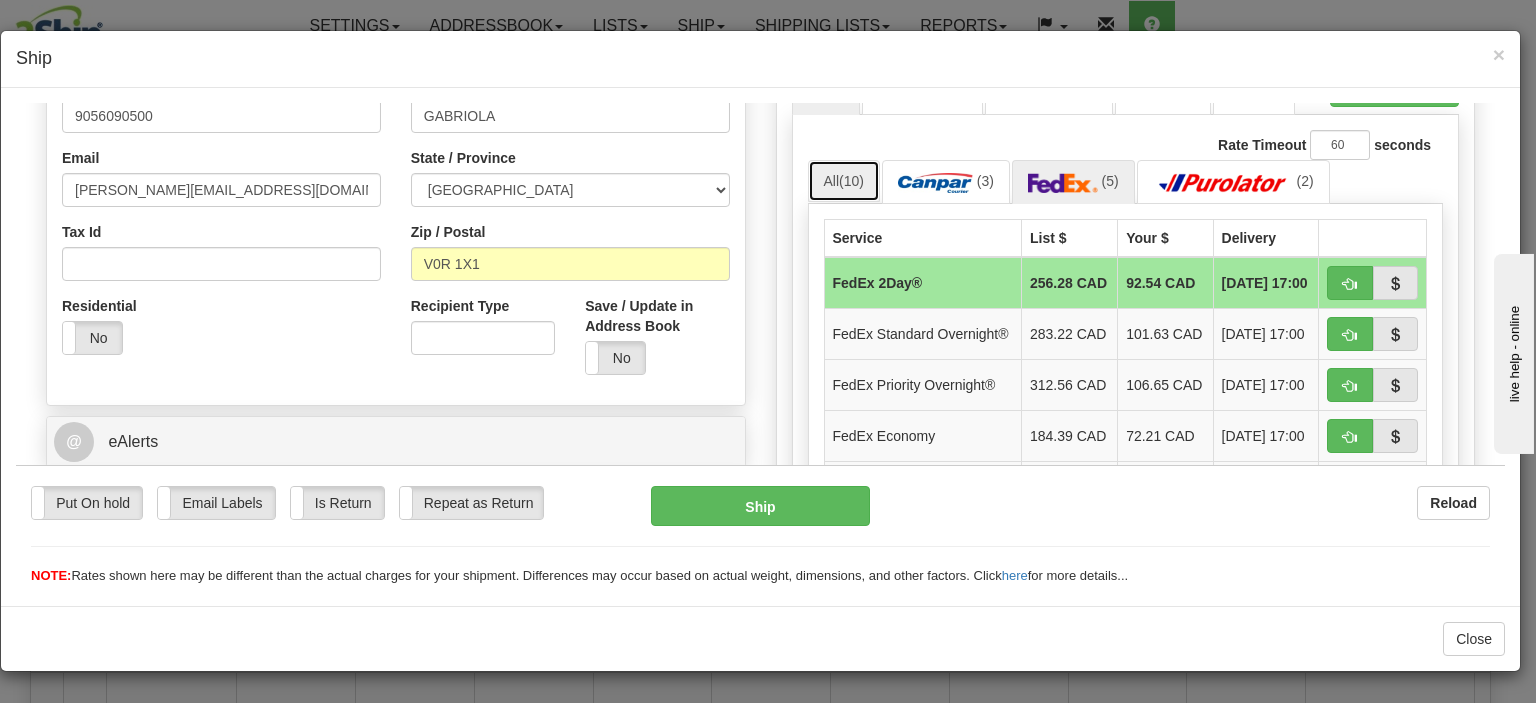 click on "All  (10)" at bounding box center (844, 180) 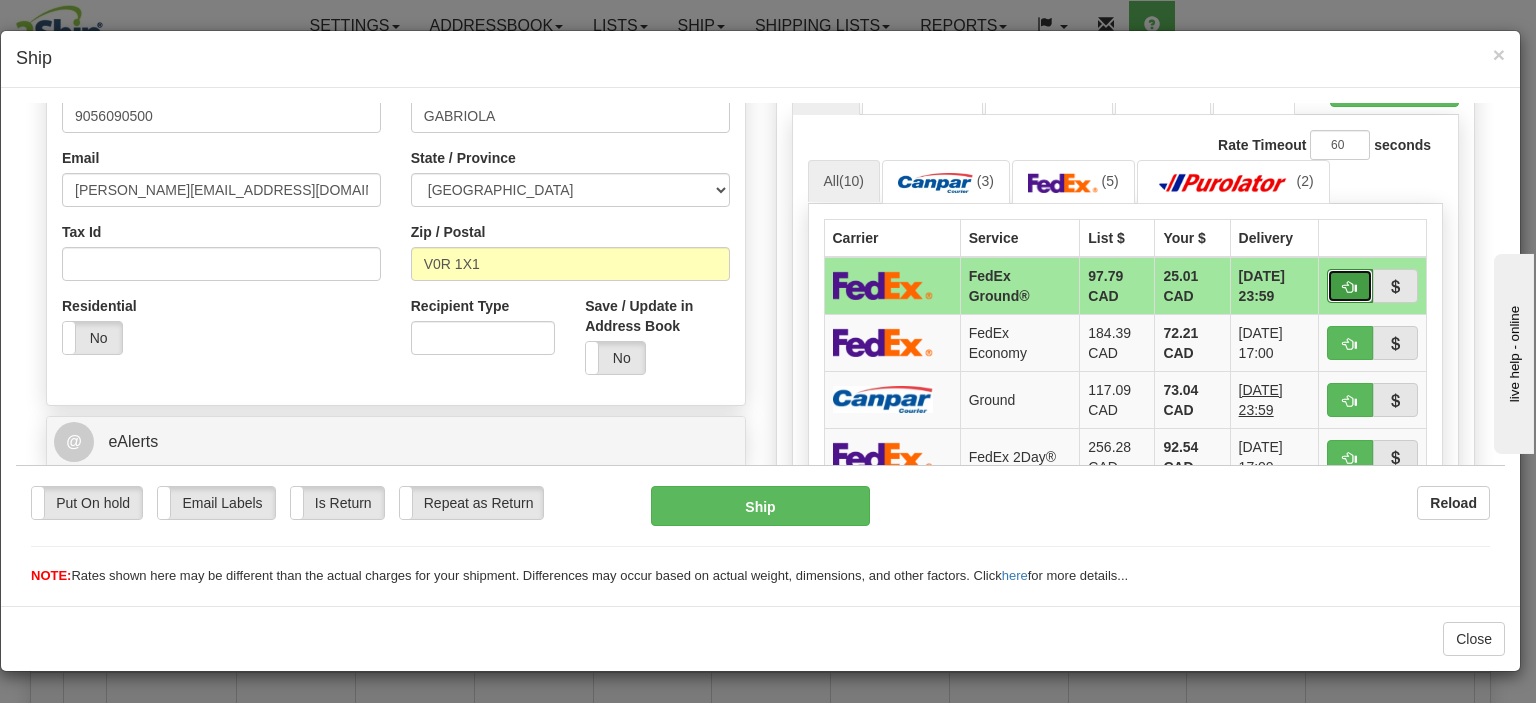 click at bounding box center [1350, 286] 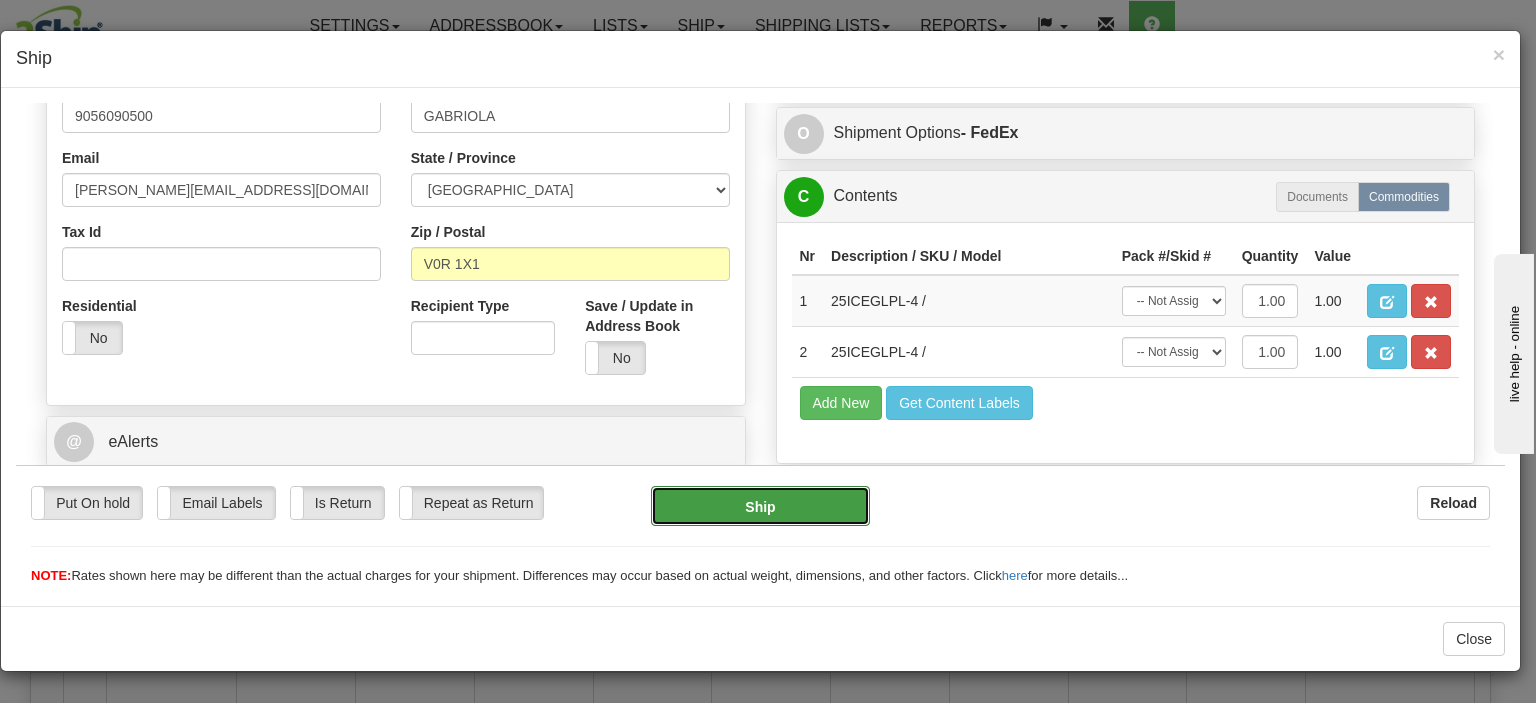 click on "Ship" at bounding box center [760, 505] 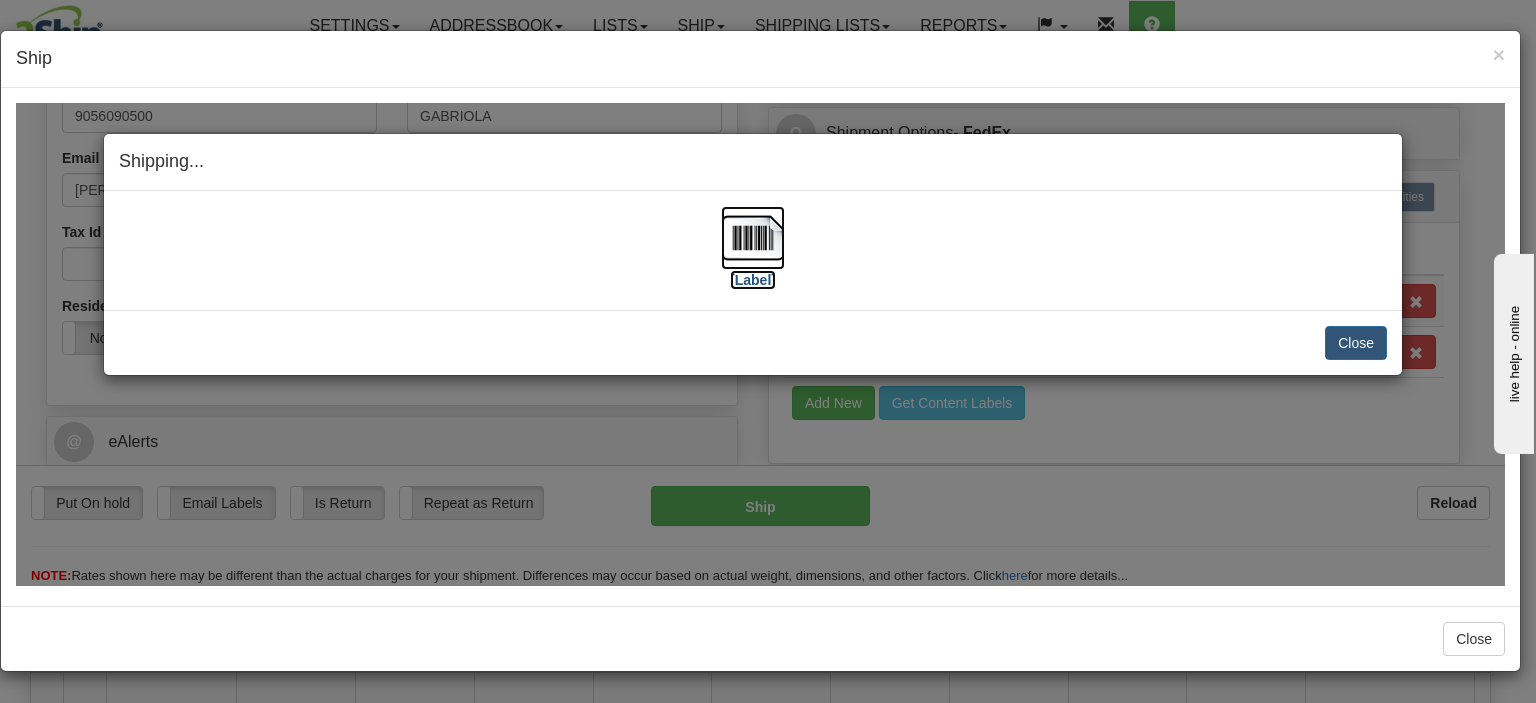 click at bounding box center [753, 237] 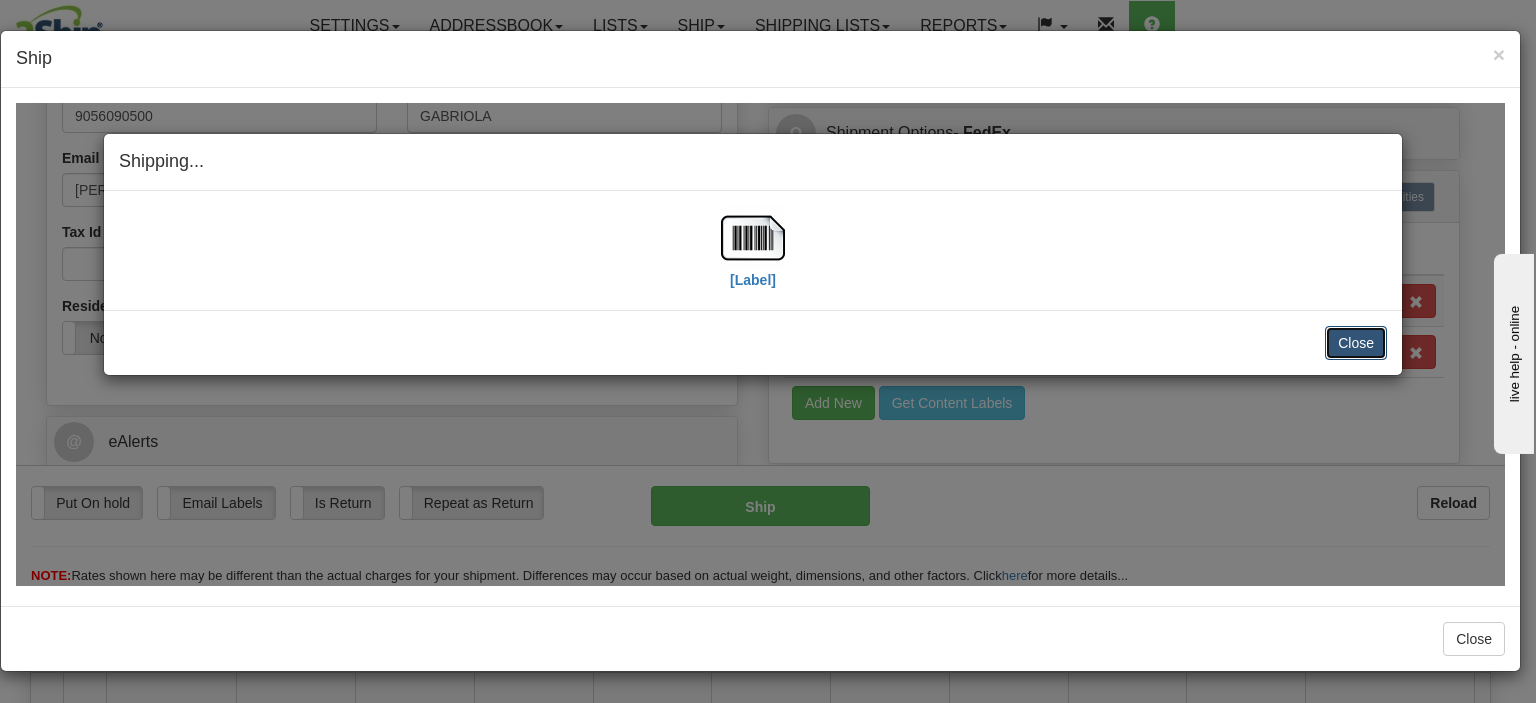 click on "Close" at bounding box center [1356, 342] 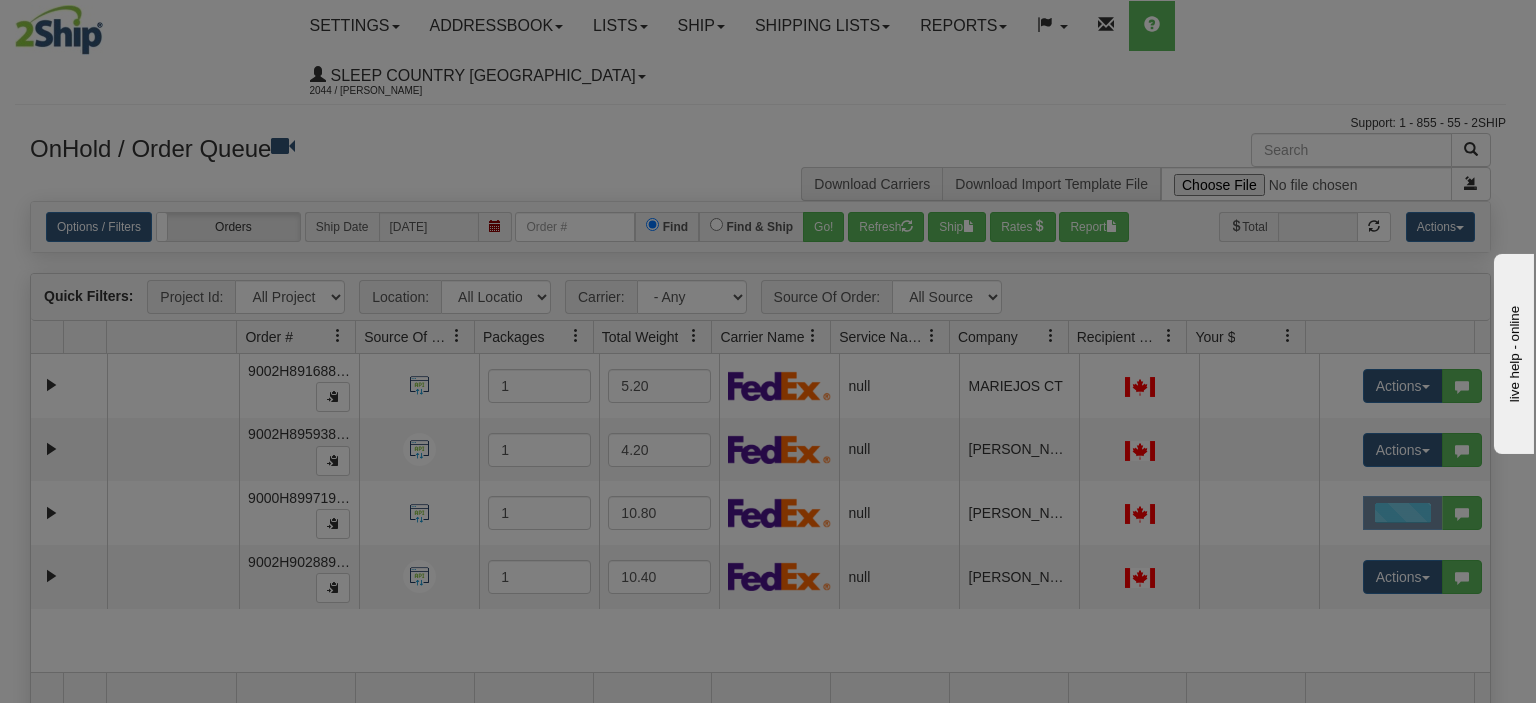 scroll, scrollTop: 0, scrollLeft: 0, axis: both 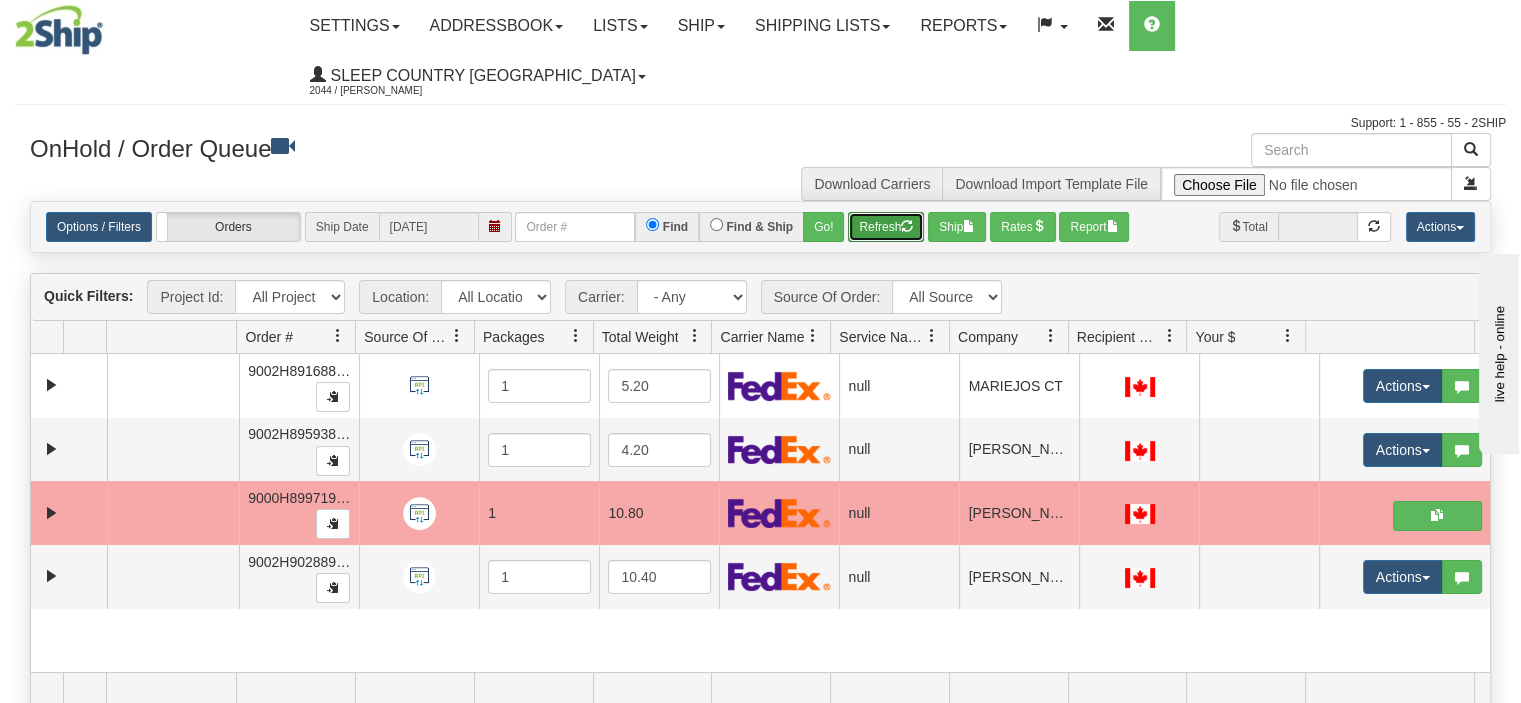 click on "Refresh" at bounding box center (886, 227) 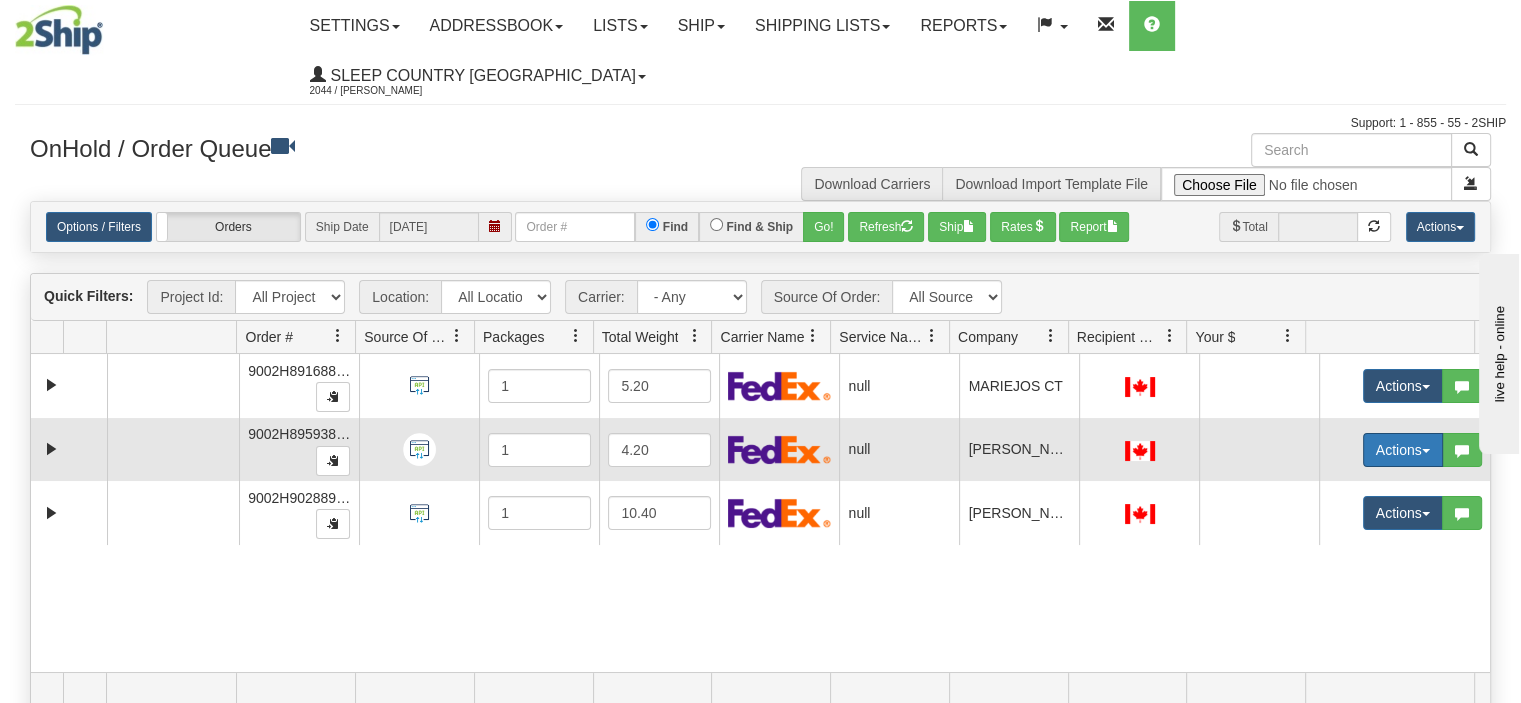 click on "Actions" at bounding box center (1403, 450) 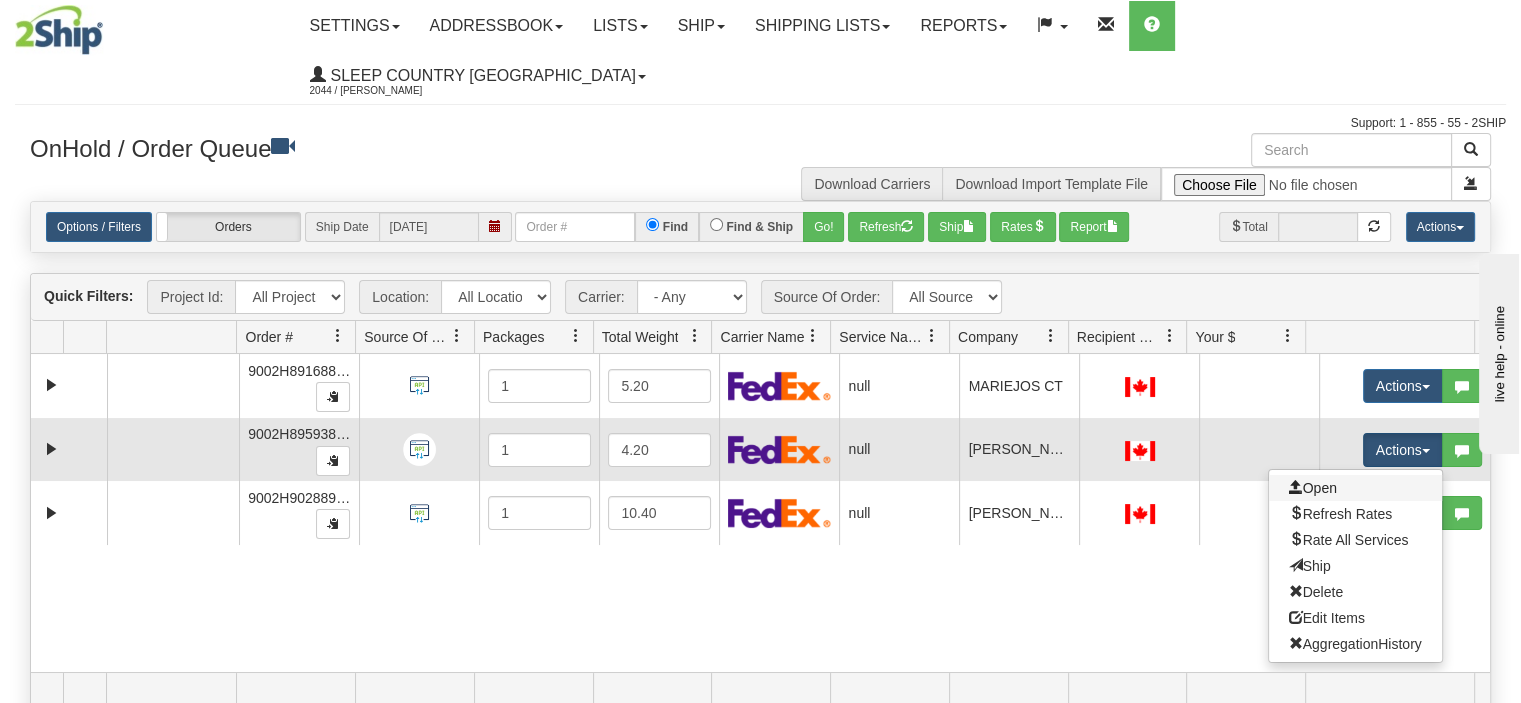 click on "Open" at bounding box center [1355, 488] 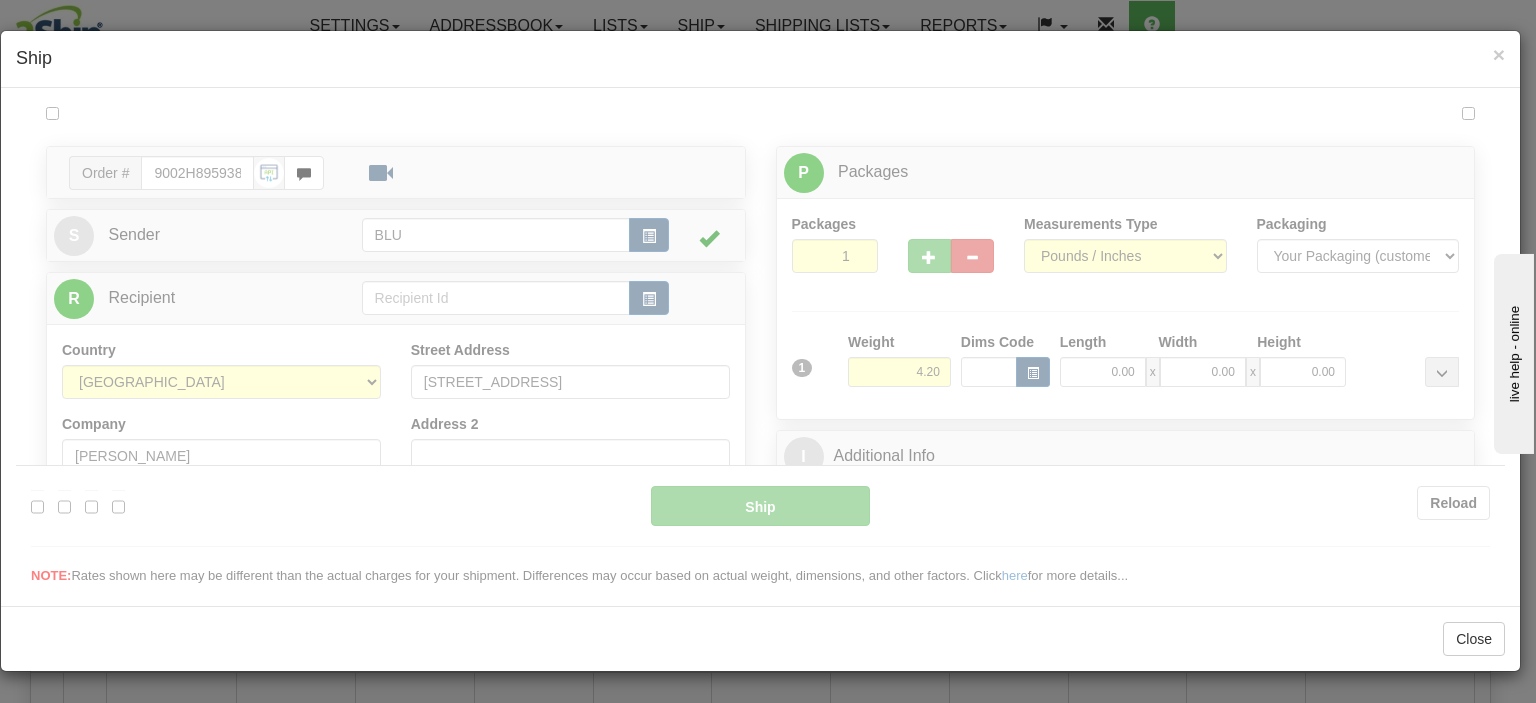 scroll, scrollTop: 0, scrollLeft: 0, axis: both 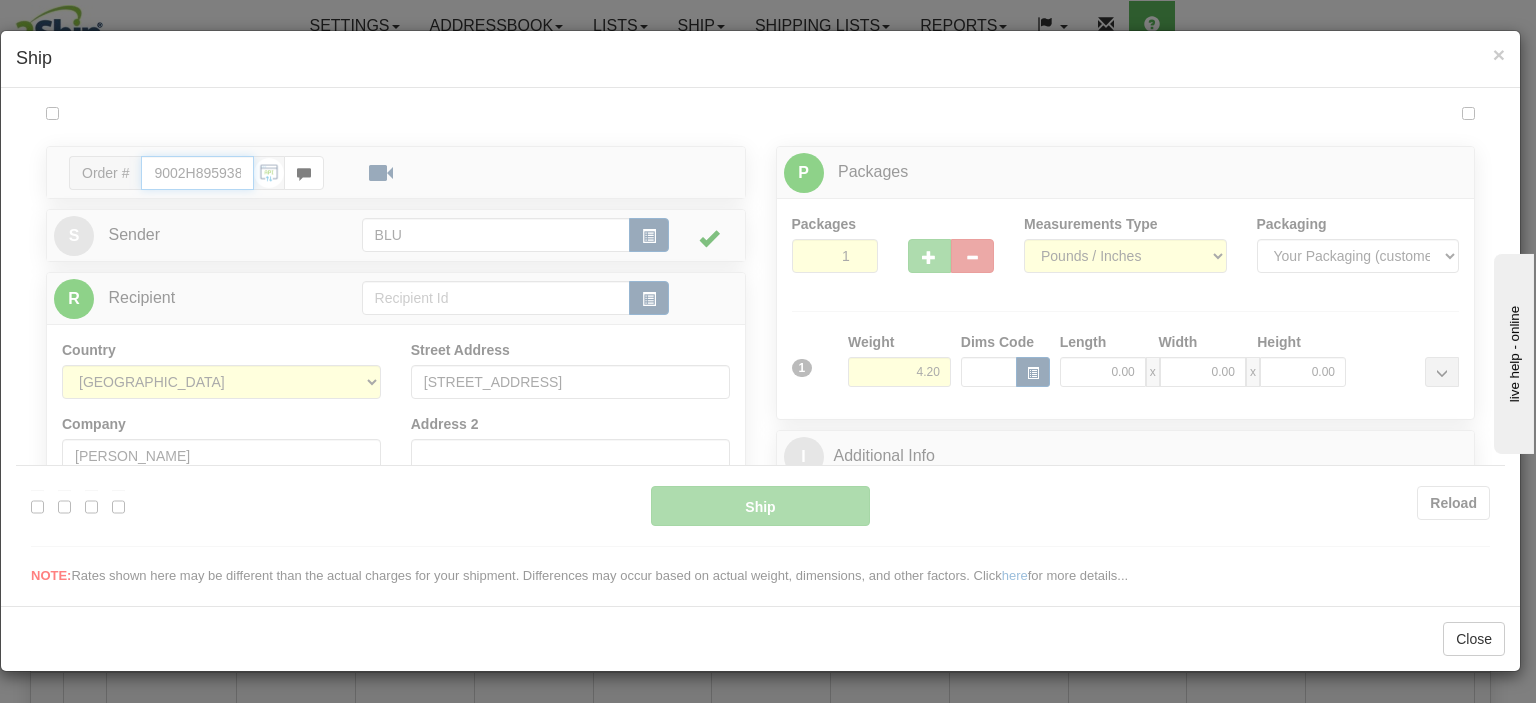 type on "10:22" 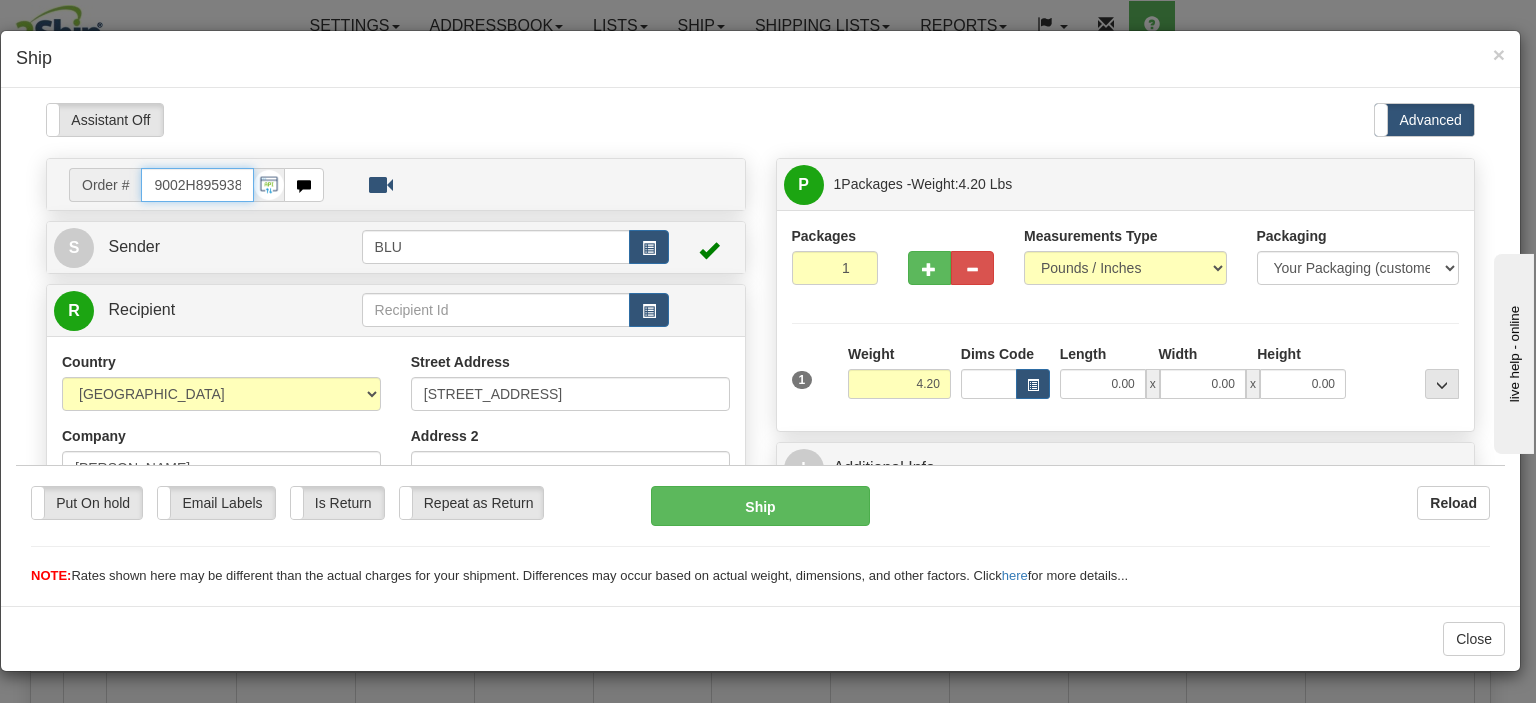 scroll, scrollTop: 100, scrollLeft: 0, axis: vertical 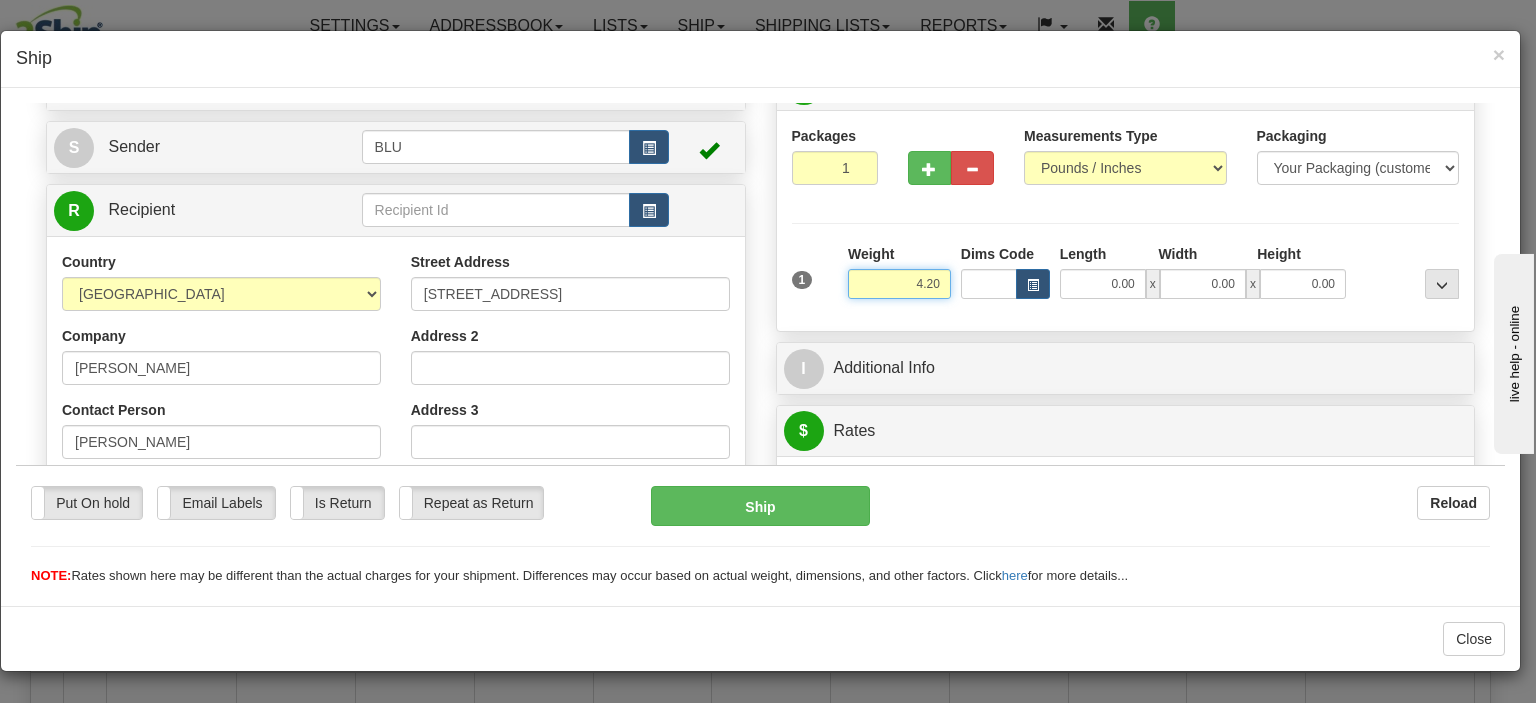 drag, startPoint x: 893, startPoint y: 283, endPoint x: 964, endPoint y: 281, distance: 71.02816 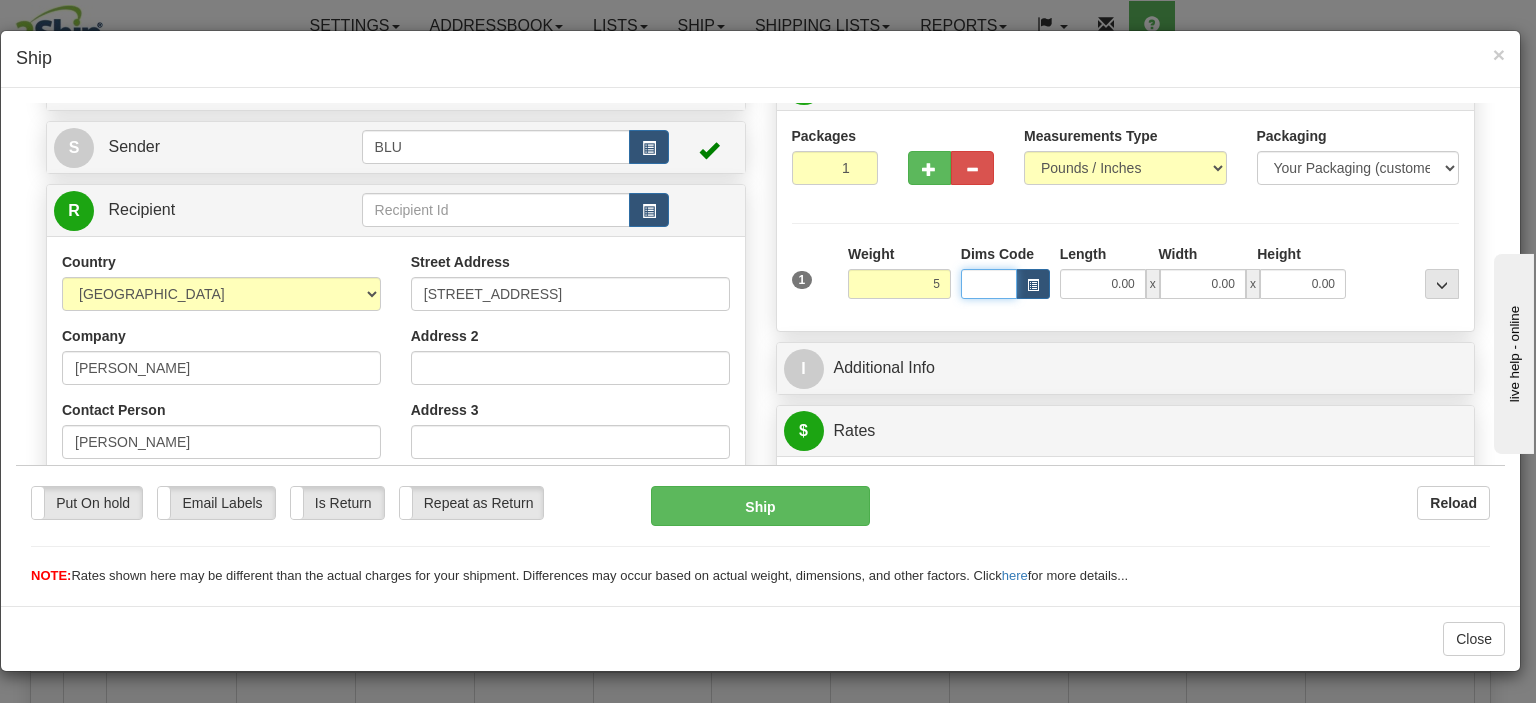 type on "5.00" 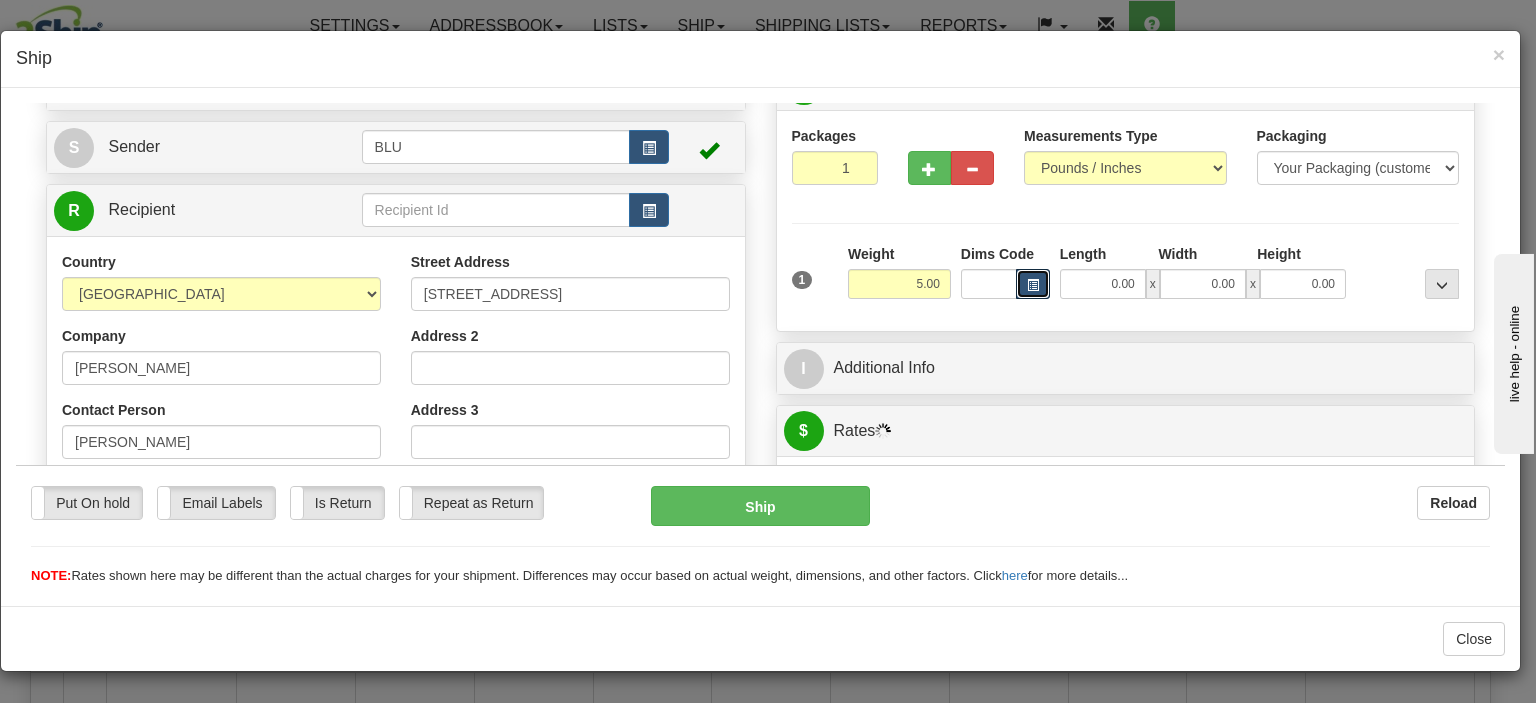 type 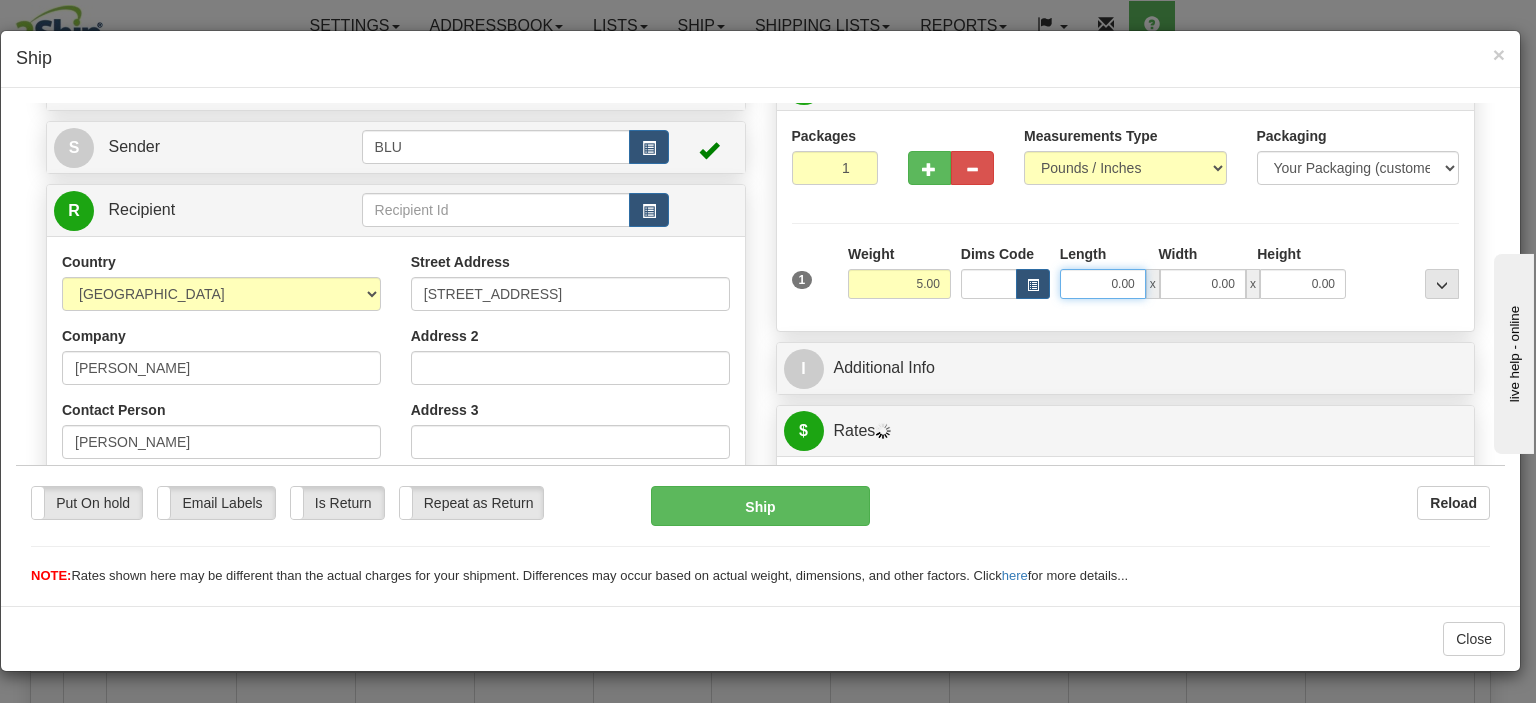 click on "0.00" at bounding box center [1103, 283] 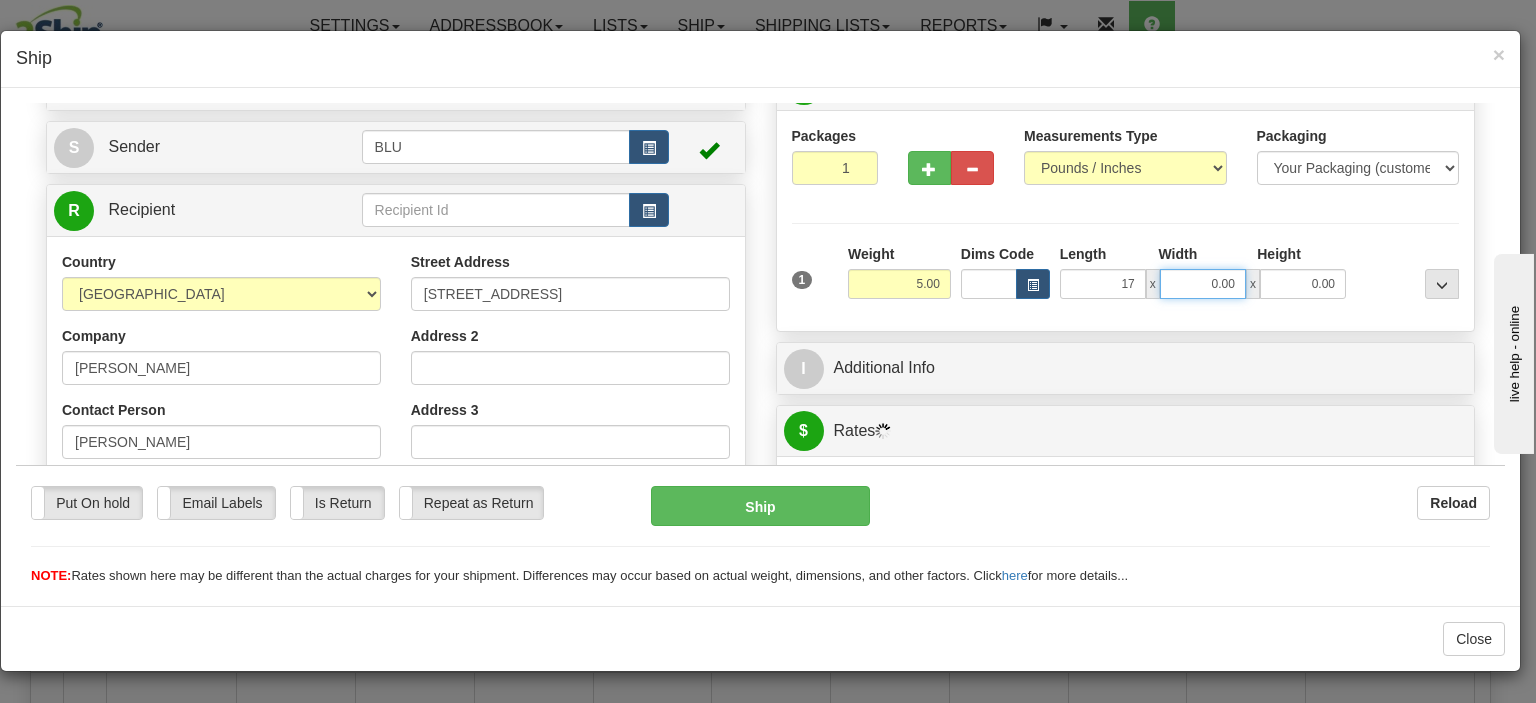 type on "17.00" 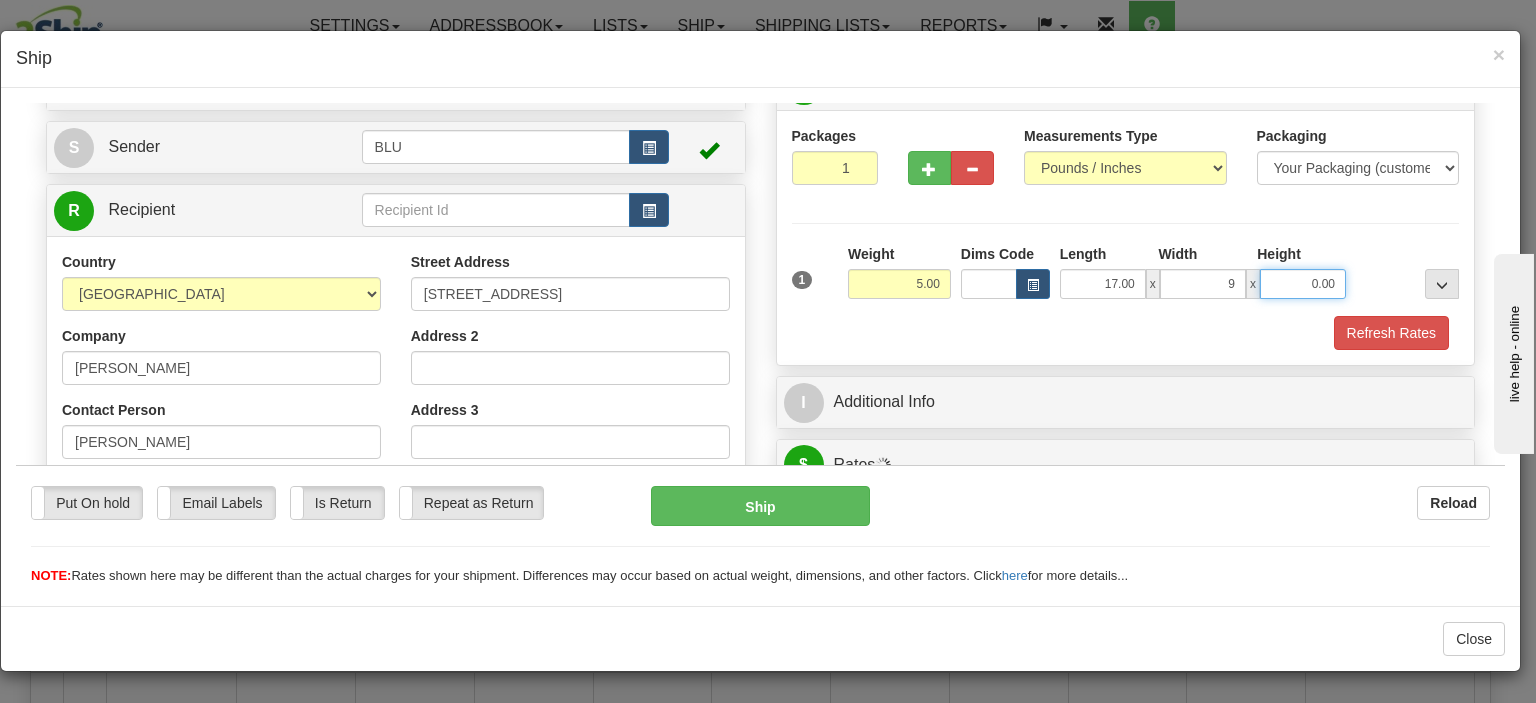 type on "9.00" 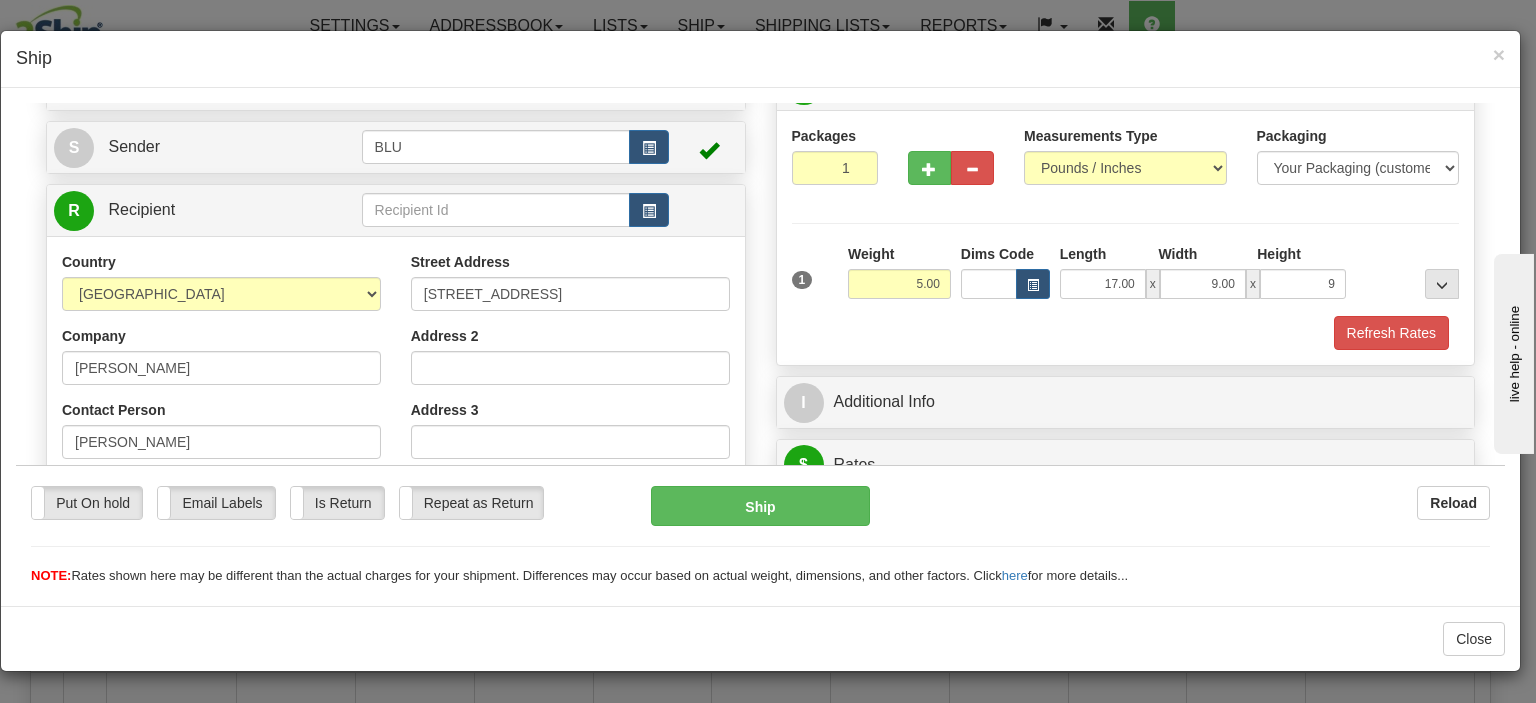 type on "9.00" 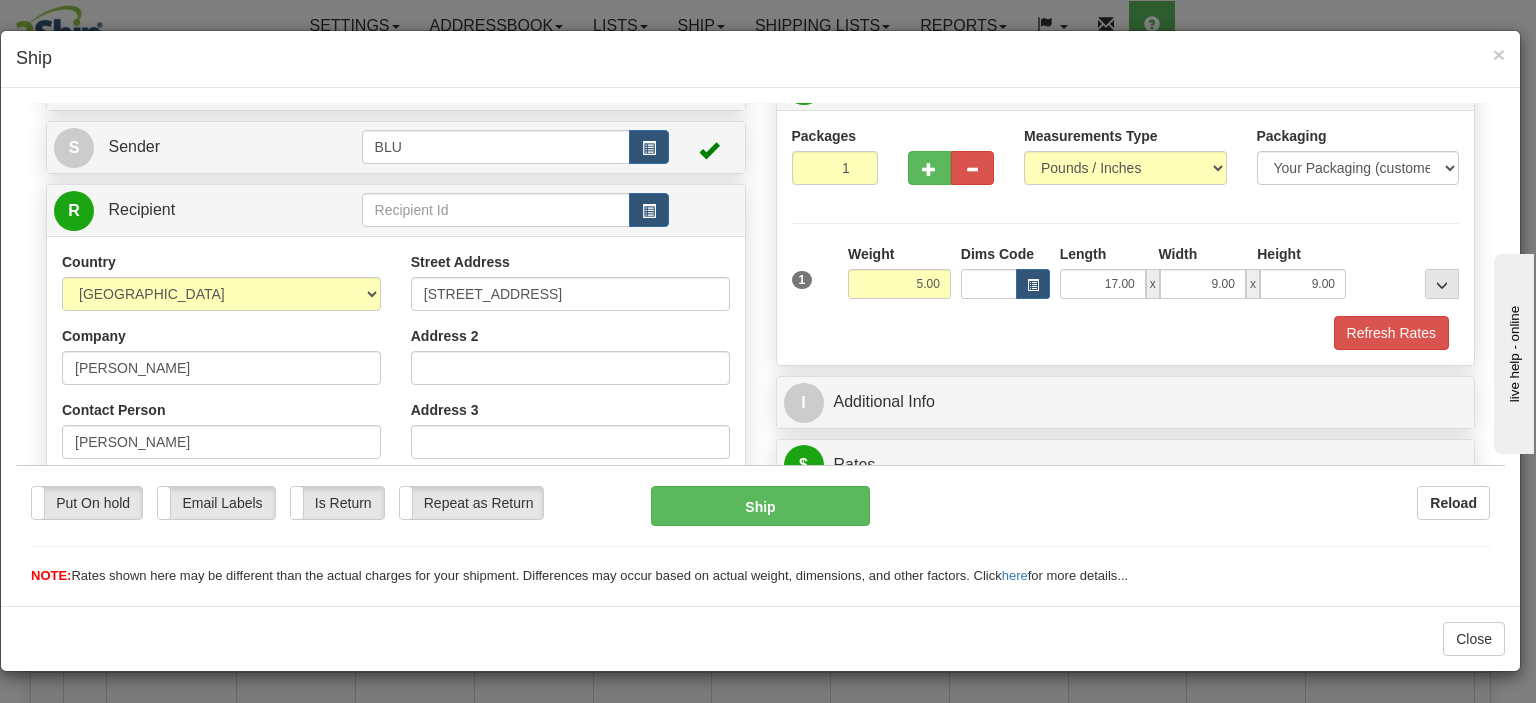 click on "Packages                                              1
1
Measurements Type" at bounding box center [1126, 237] 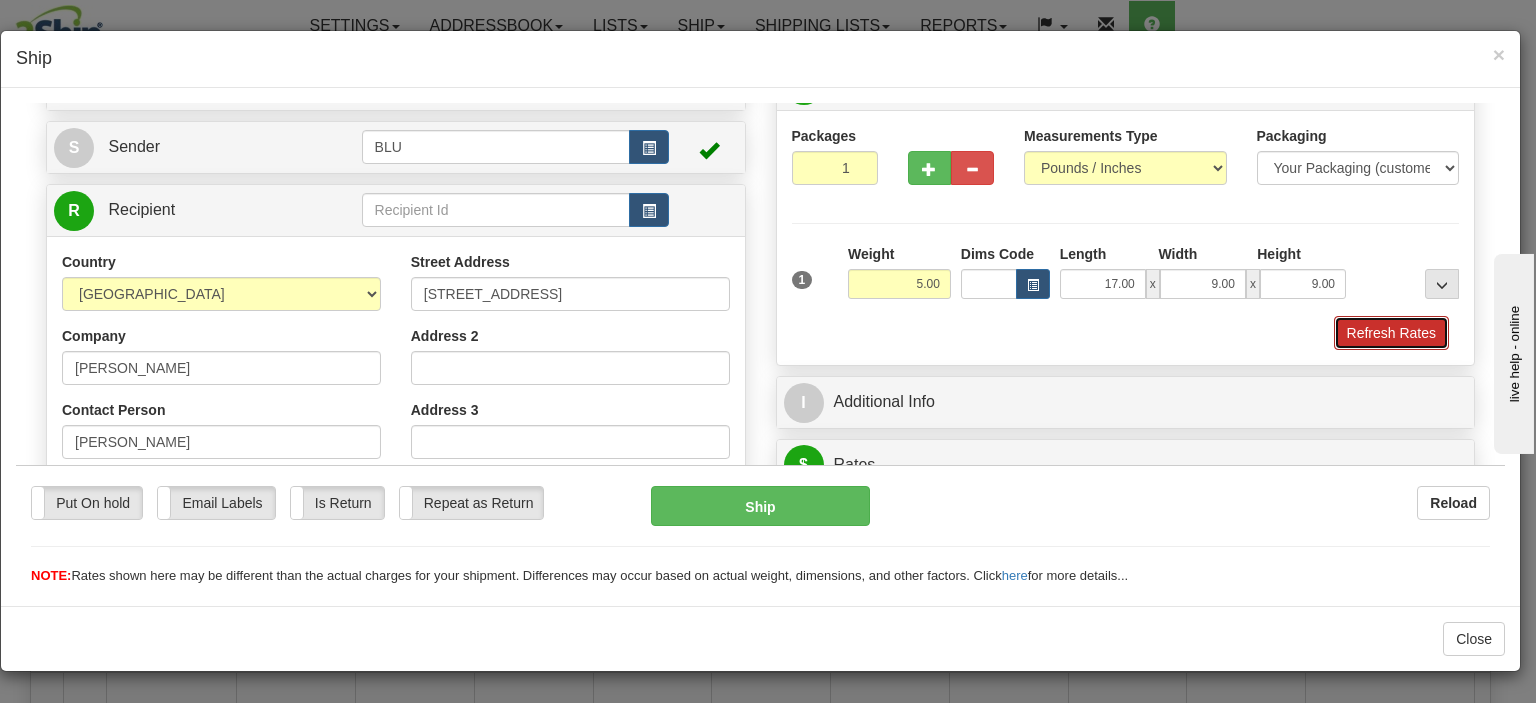 click on "Refresh Rates" at bounding box center [1391, 332] 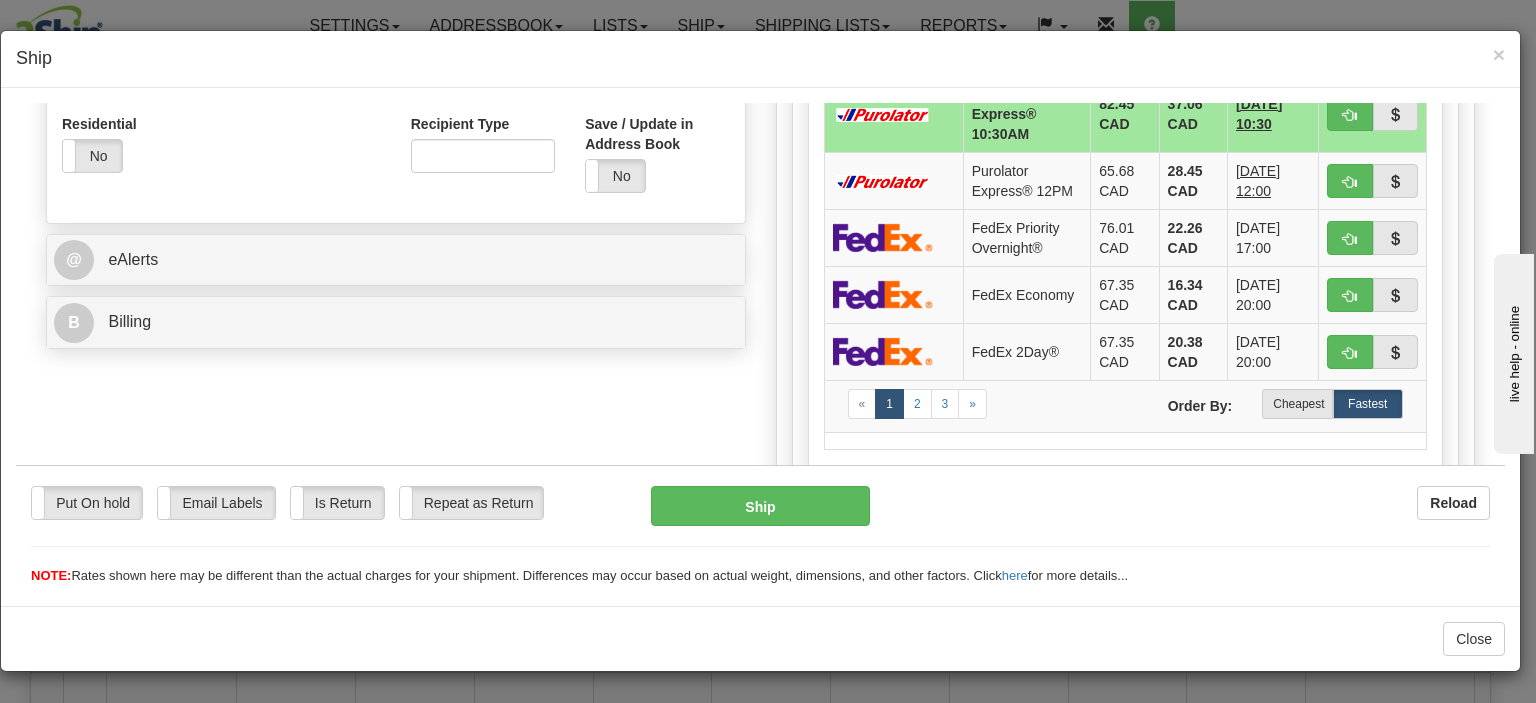 scroll, scrollTop: 800, scrollLeft: 0, axis: vertical 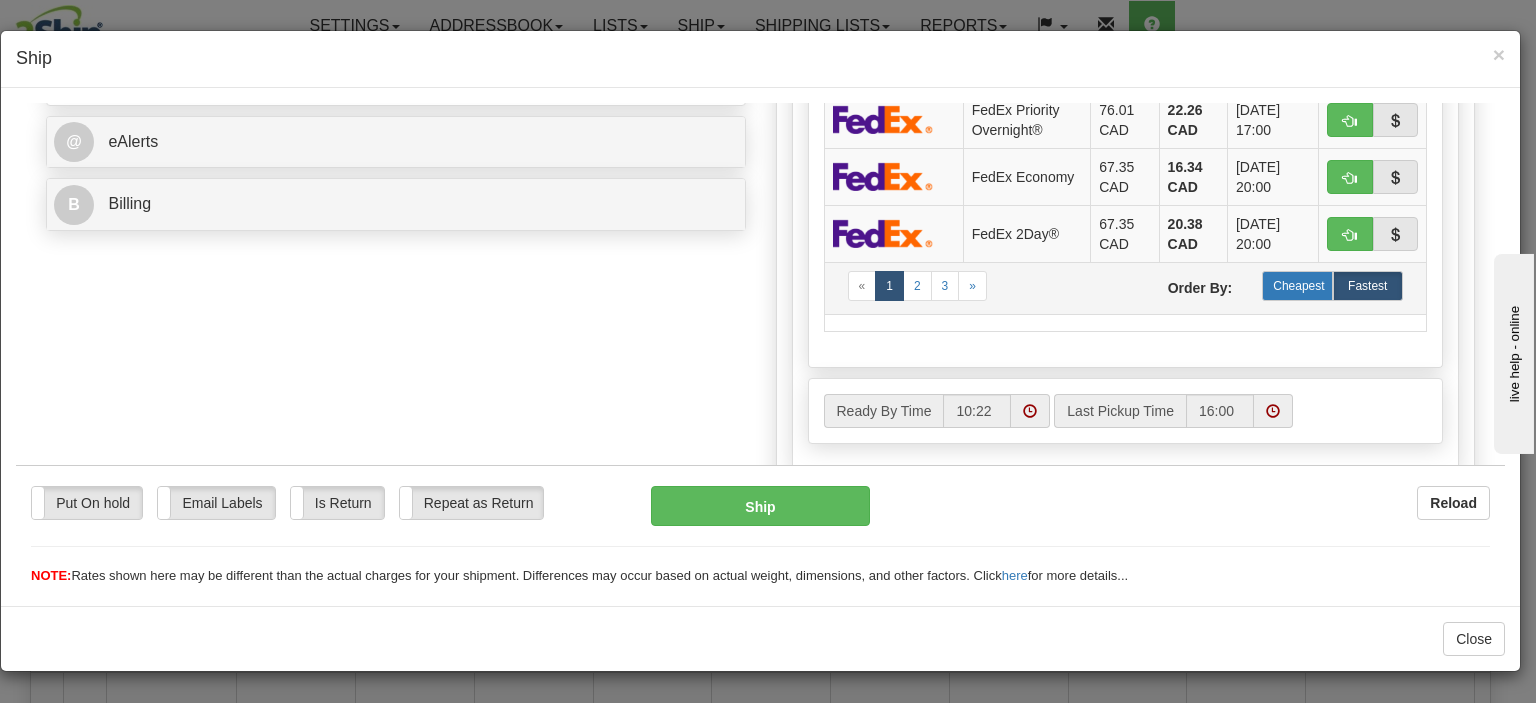 click on "Cheapest" at bounding box center [1297, 285] 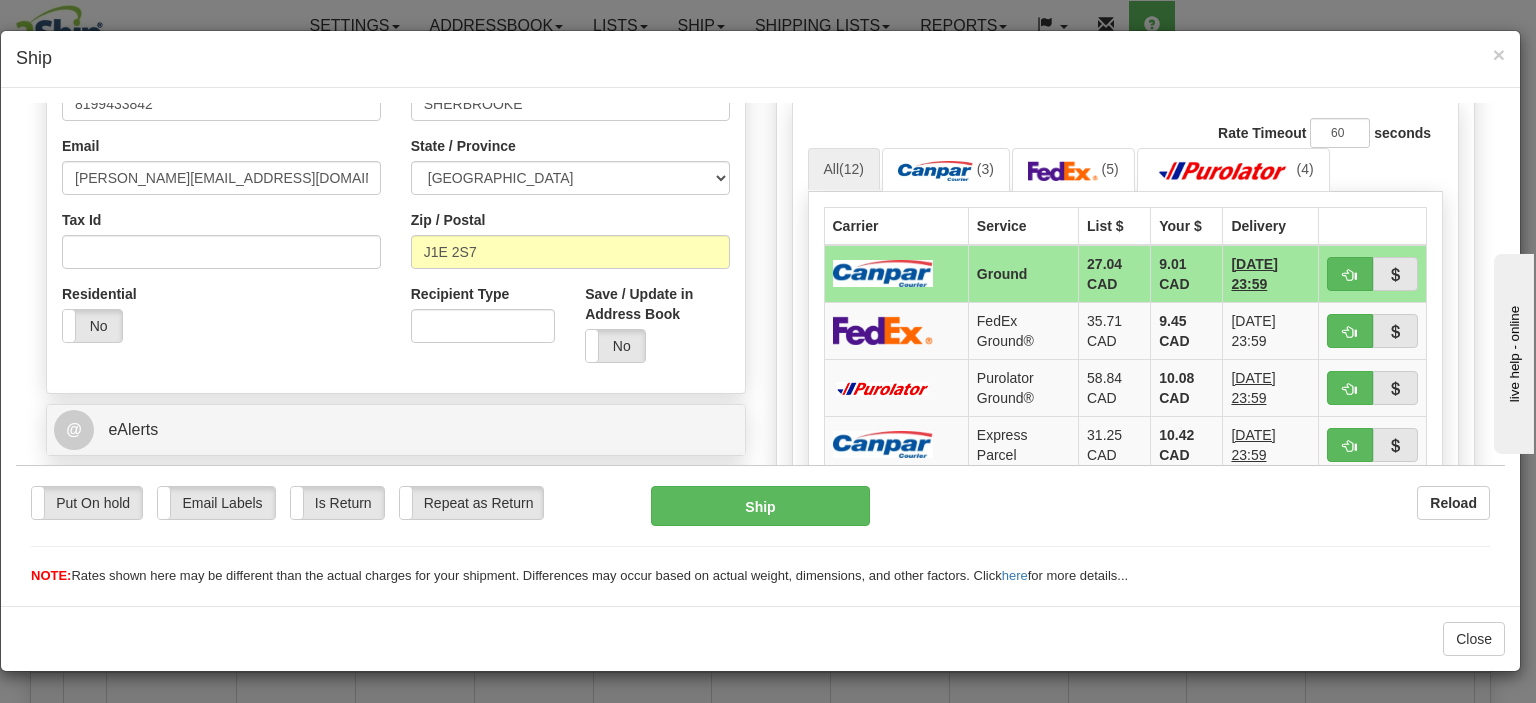 scroll, scrollTop: 500, scrollLeft: 0, axis: vertical 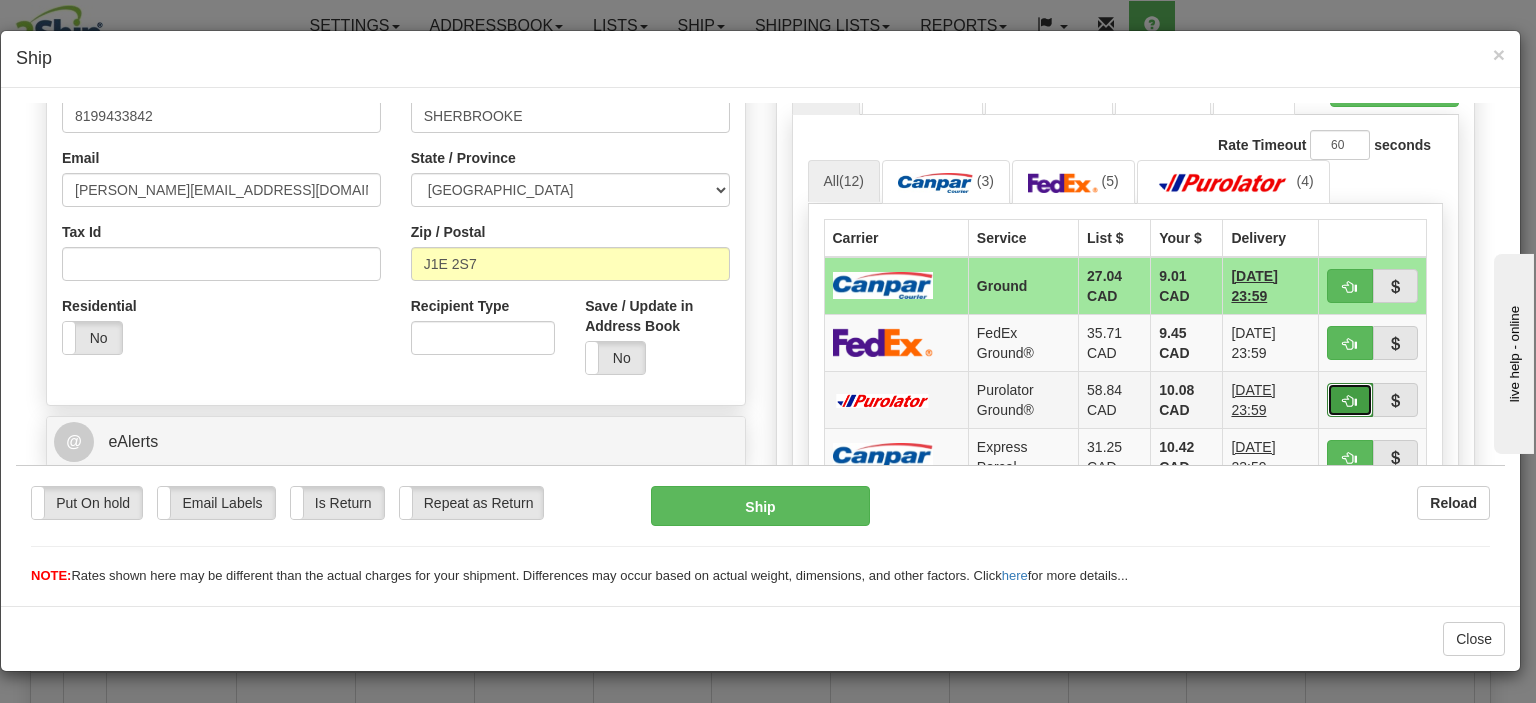 click at bounding box center [1350, 400] 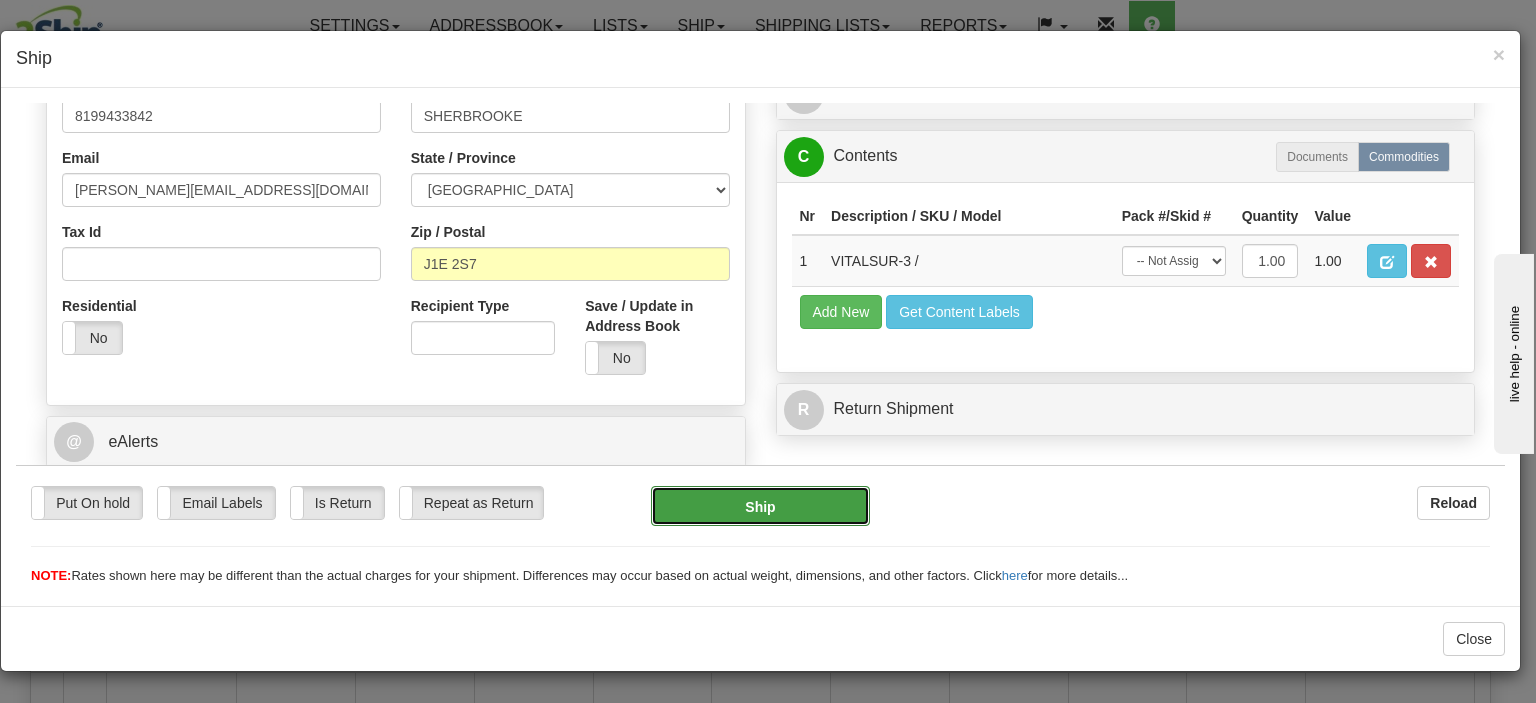 click on "Ship" at bounding box center [760, 505] 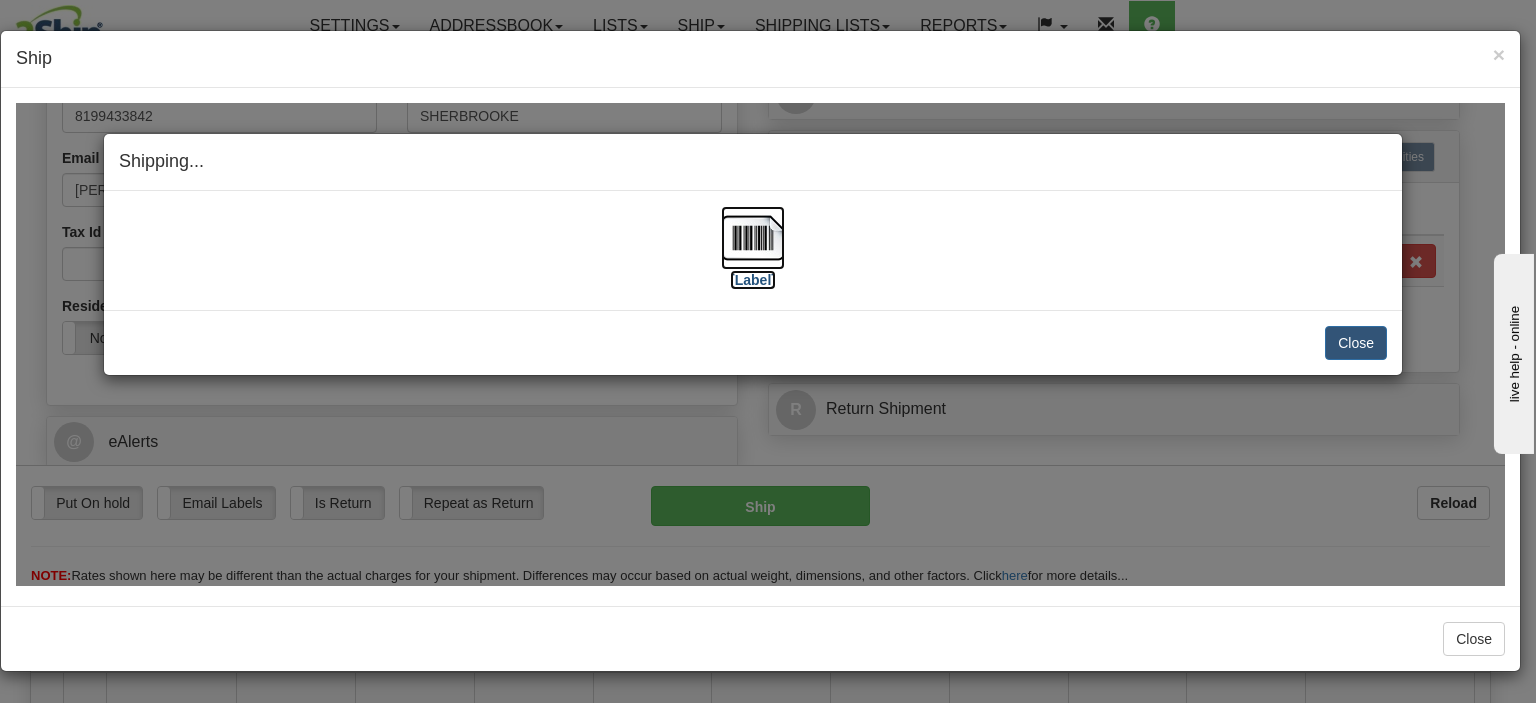 click at bounding box center (753, 237) 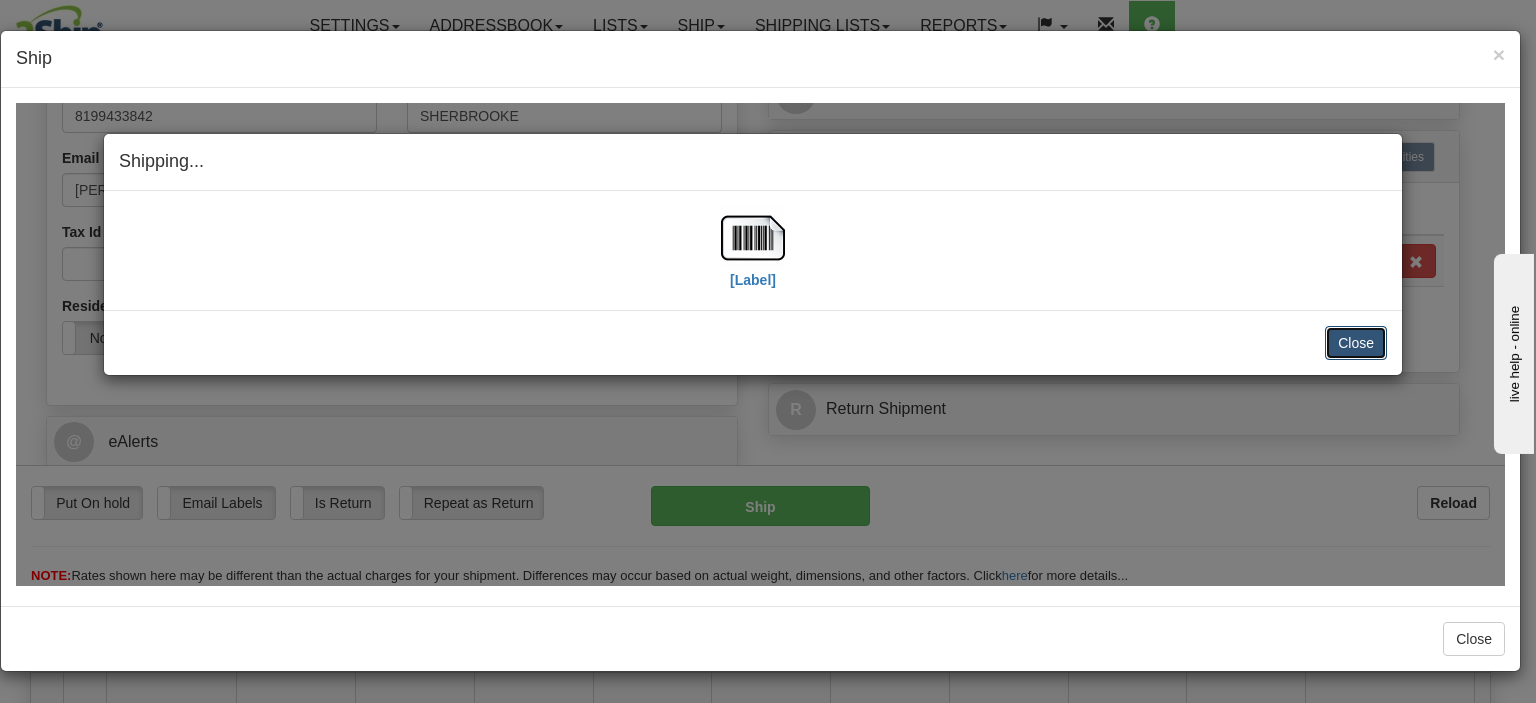 click on "Close" at bounding box center (1356, 342) 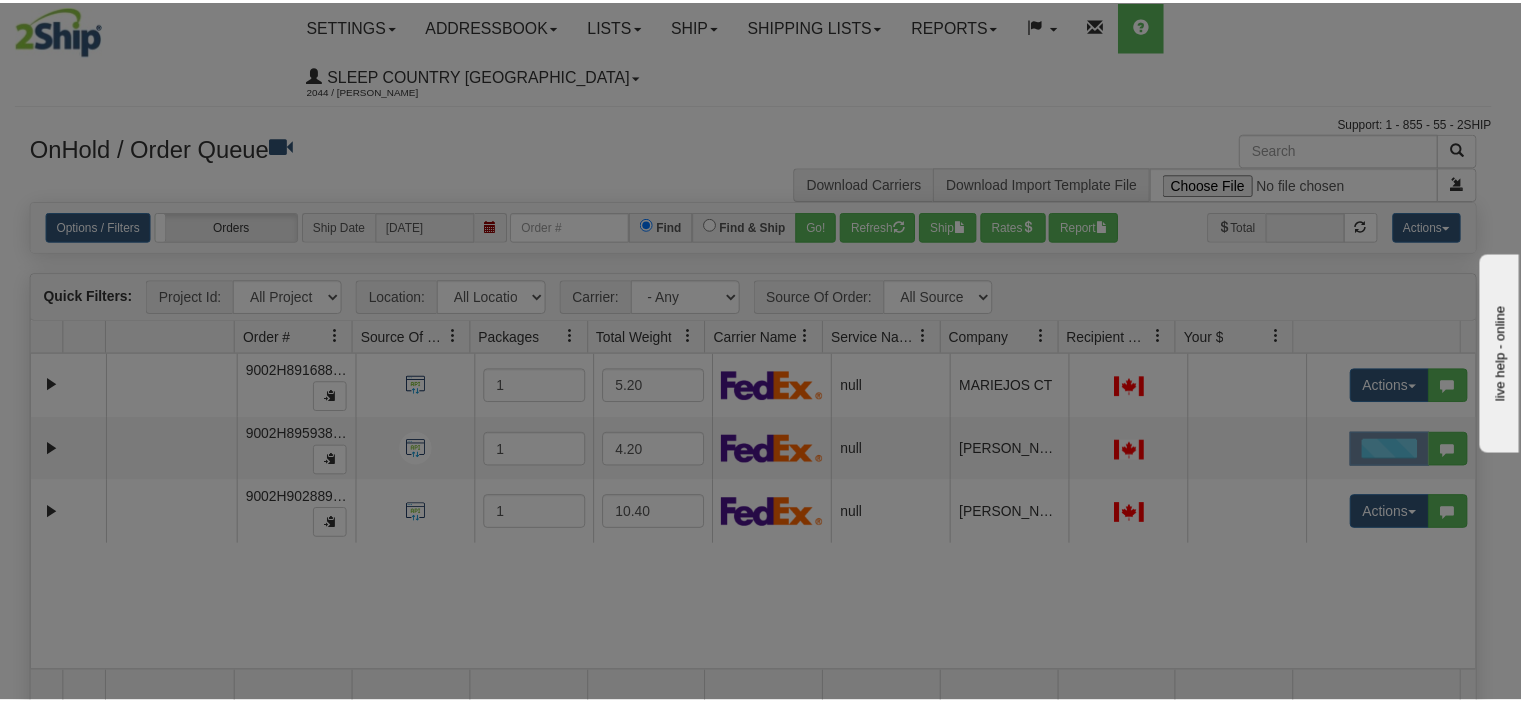 scroll, scrollTop: 0, scrollLeft: 0, axis: both 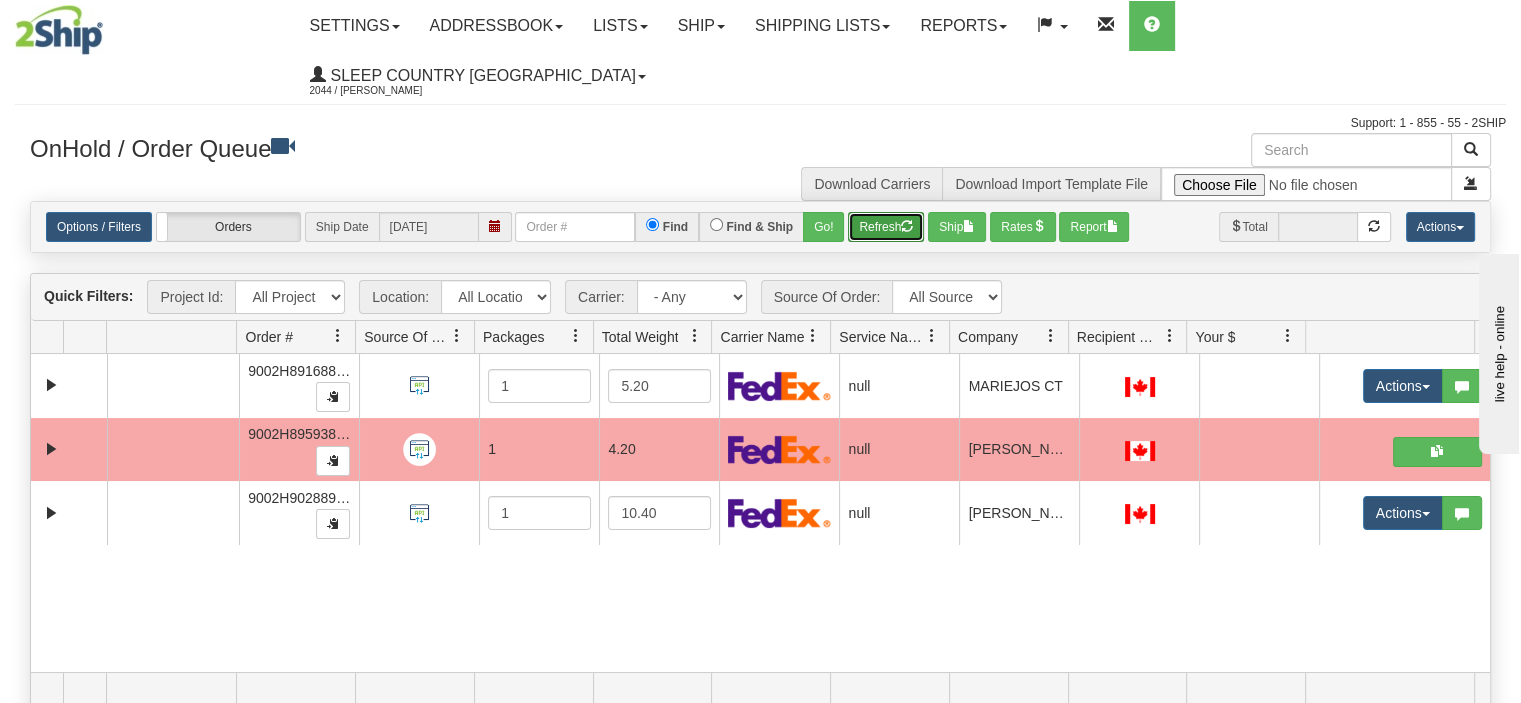 click on "Refresh" at bounding box center [886, 227] 